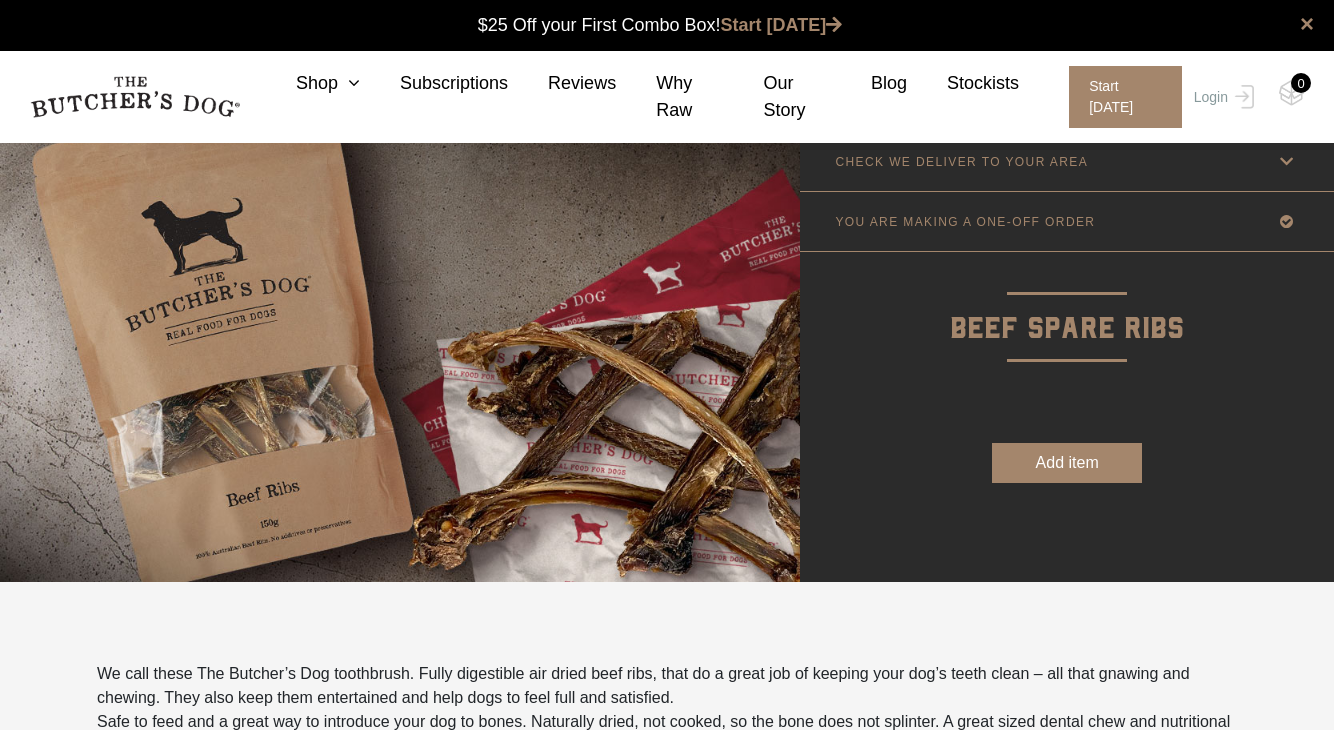 scroll, scrollTop: 0, scrollLeft: 0, axis: both 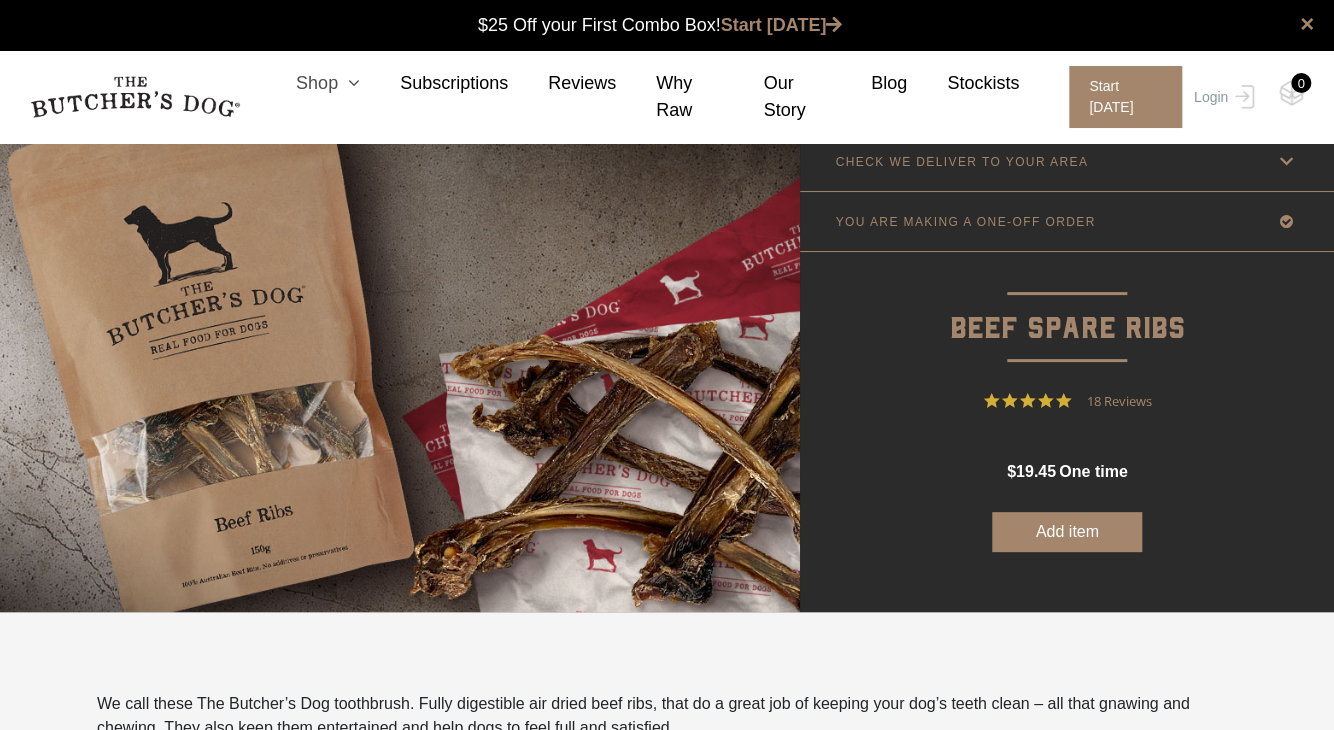 click on "Shop" at bounding box center (308, 83) 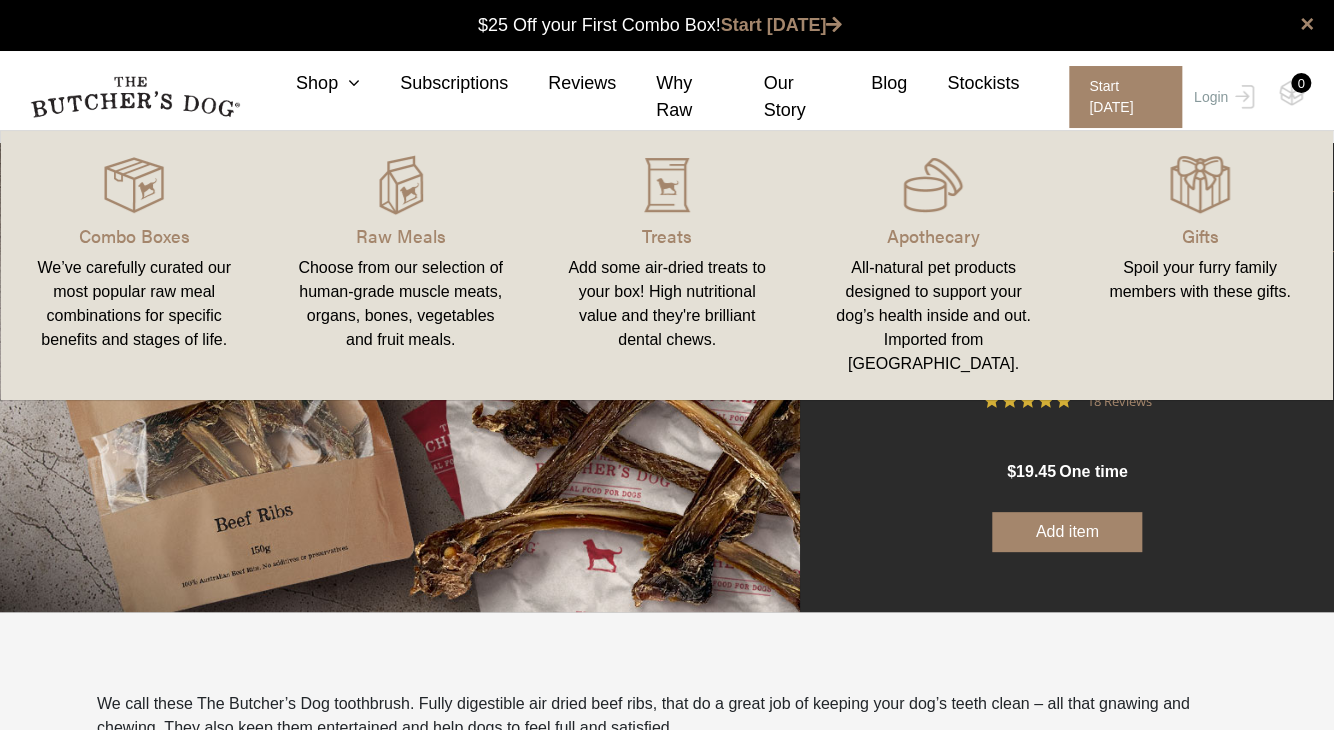 click on "We call these The Butcher’s Dog toothbrush. Fully digestible air dried beef ribs, that do a great job of keeping your dog’s teeth clean – all that gnawing and chewing. They also keep them entertained and help dogs to feel full and satisfied.
Safe to feed and a great way to introduce your dog to bones. Naturally dried, not cooked, so the bone does not splinter. A great sized dental chew and nutritional treat for small and medium dogs.
SOURCE
Manufactured in New Zealand using 100% New Zealand ingredients
INGREDIENTS
100% Beef, No Additives or Preservatives. Nothing added, just dried beef ribs!" at bounding box center (667, 1651) 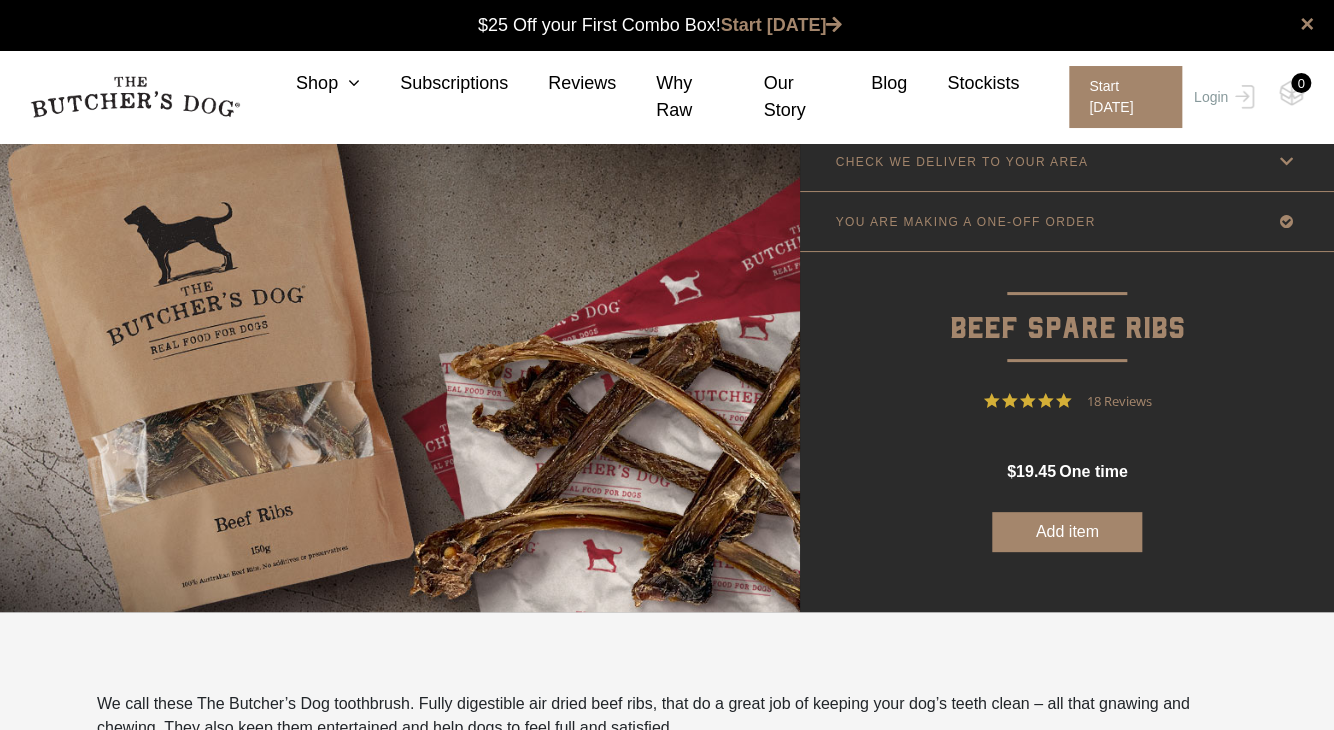 click on "CHECK WE DELIVER TO YOUR AREA" at bounding box center (961, 162) 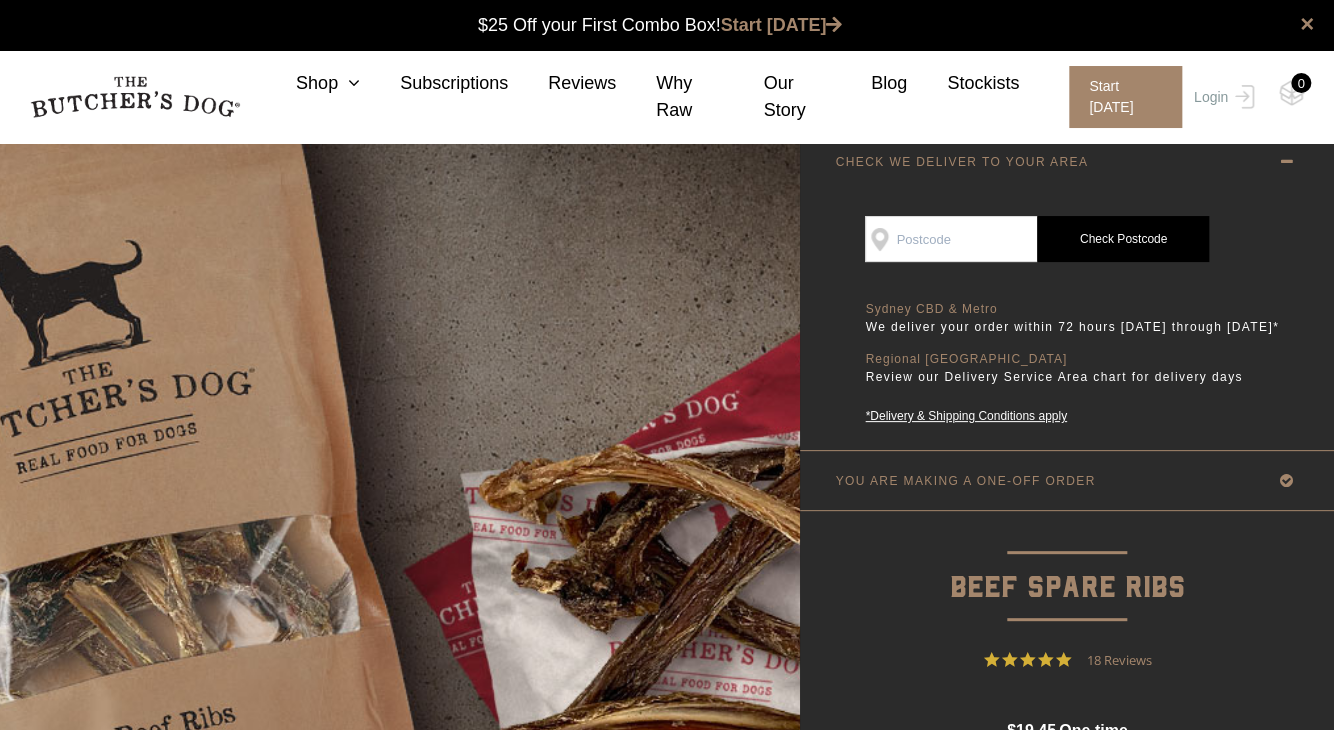 click on "SEE IF WE DELIVER TO YOUR DOOR" at bounding box center [951, 239] 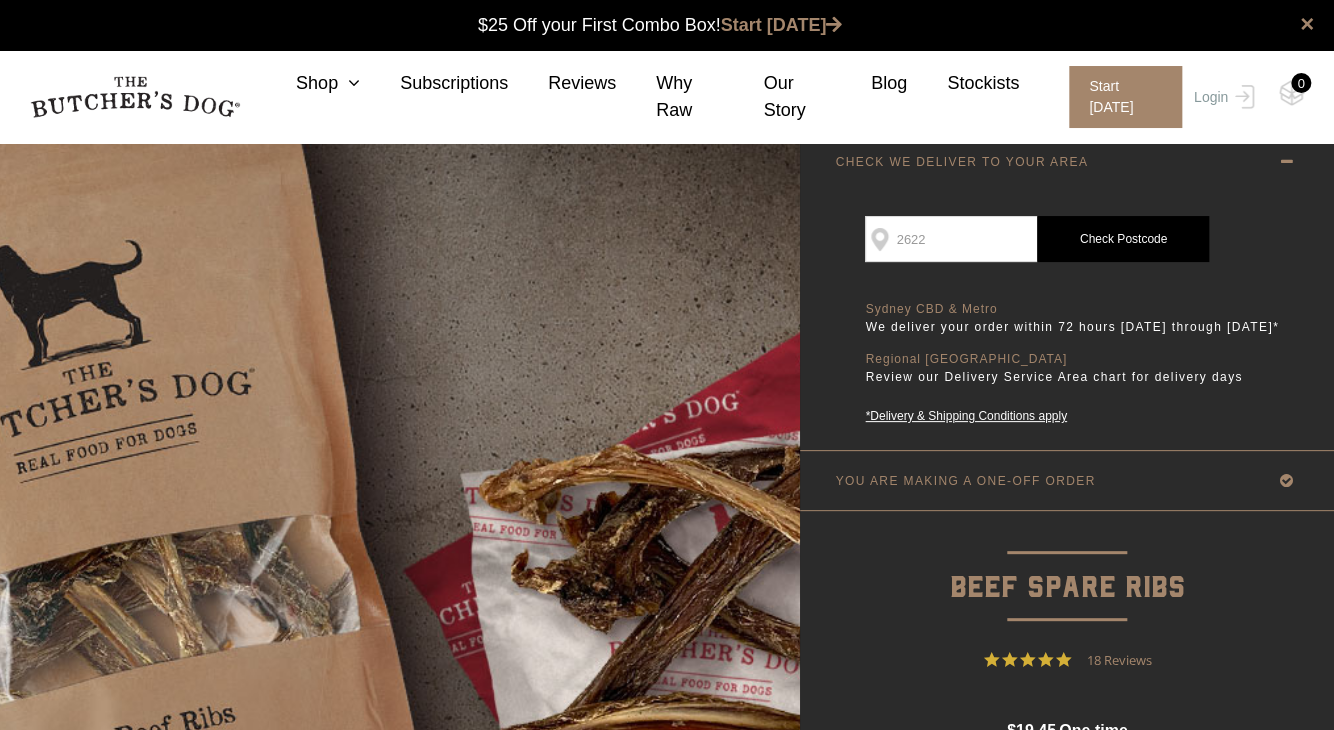 click on "Check Postcode" at bounding box center [1123, 239] 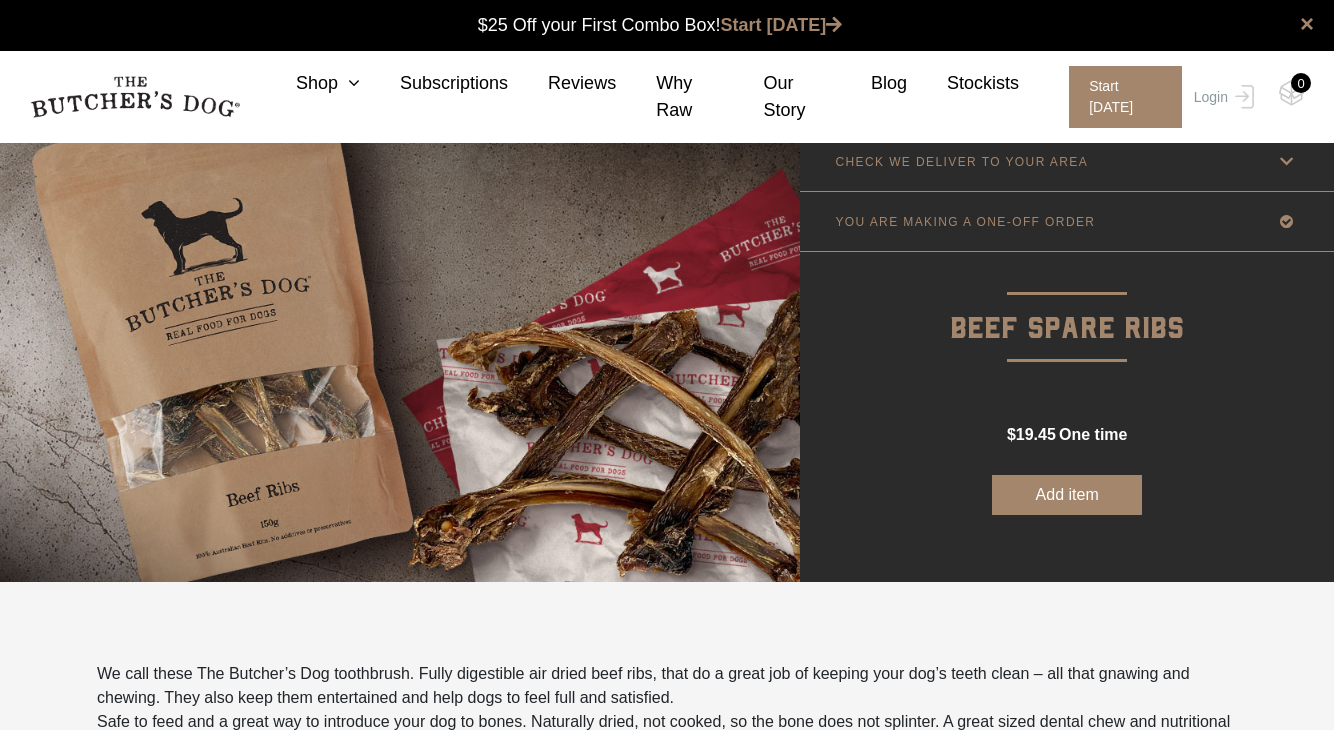 scroll, scrollTop: 0, scrollLeft: 0, axis: both 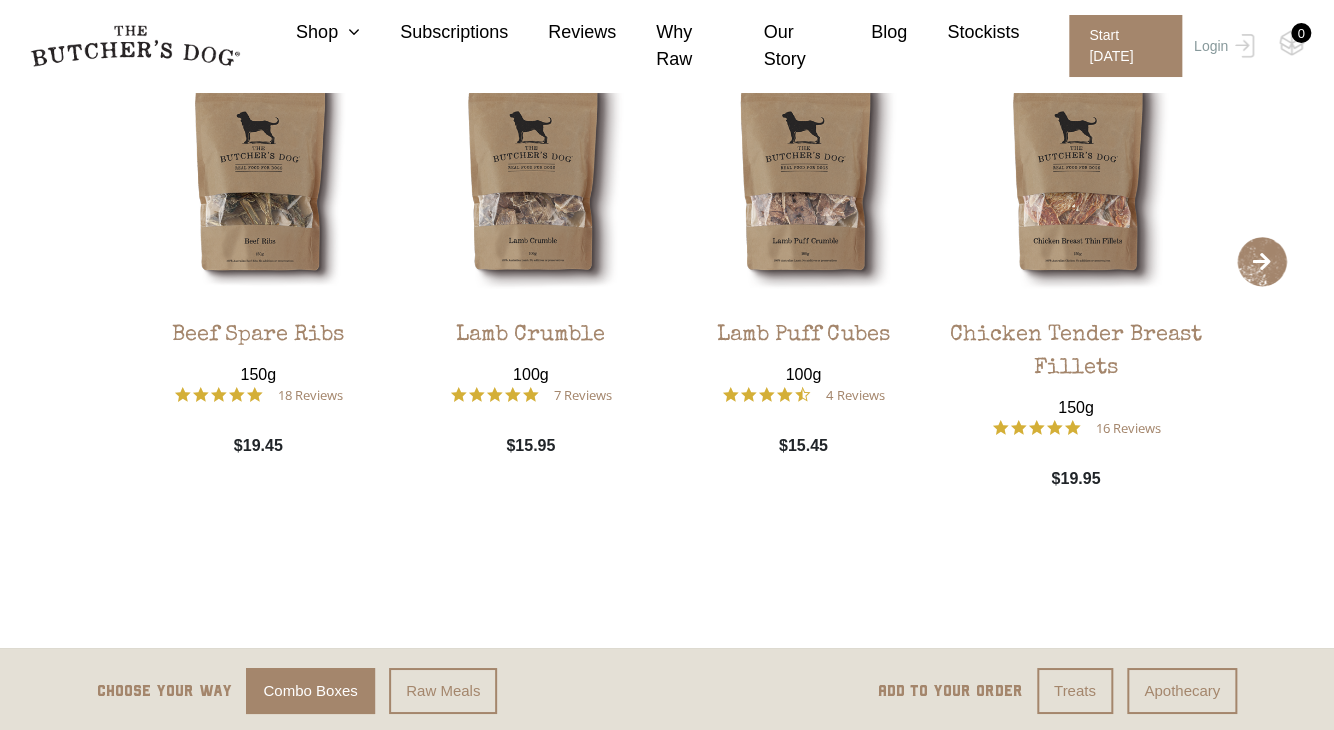 click on "›" at bounding box center (1262, 262) 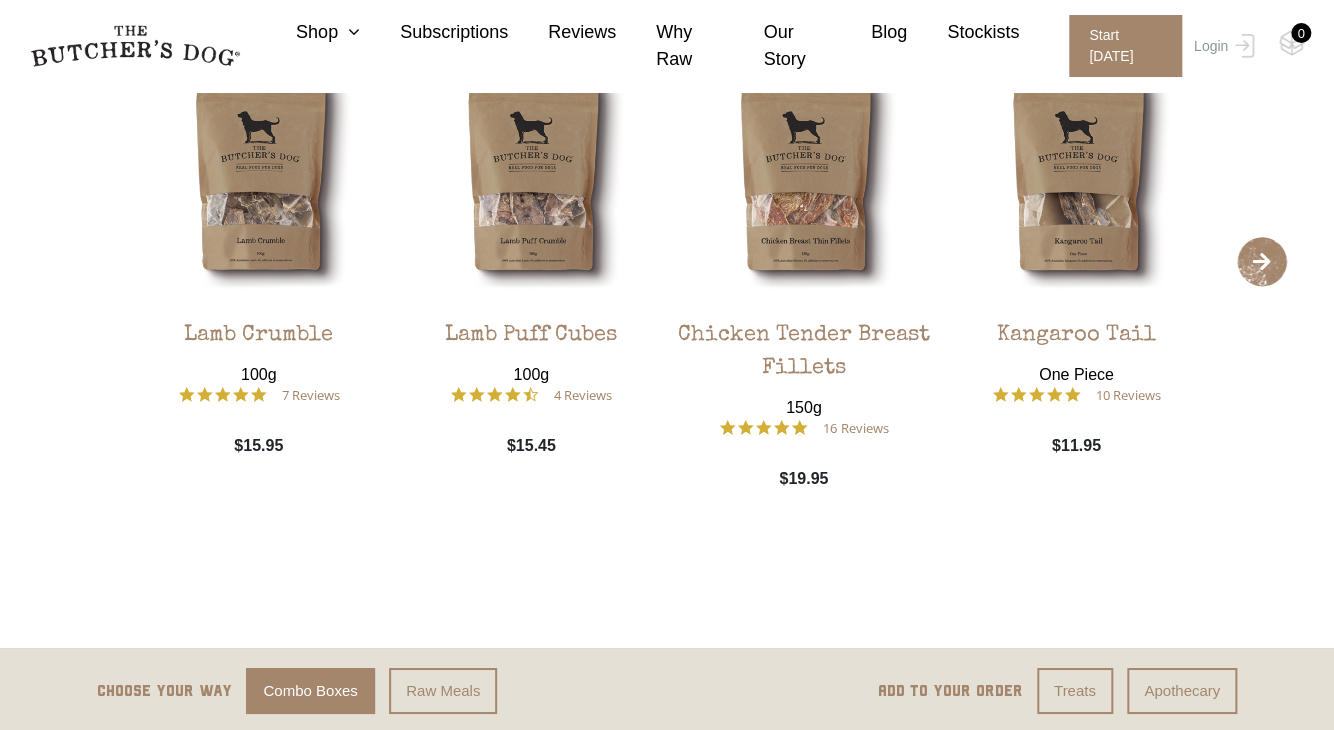 click on "›" at bounding box center [1262, 262] 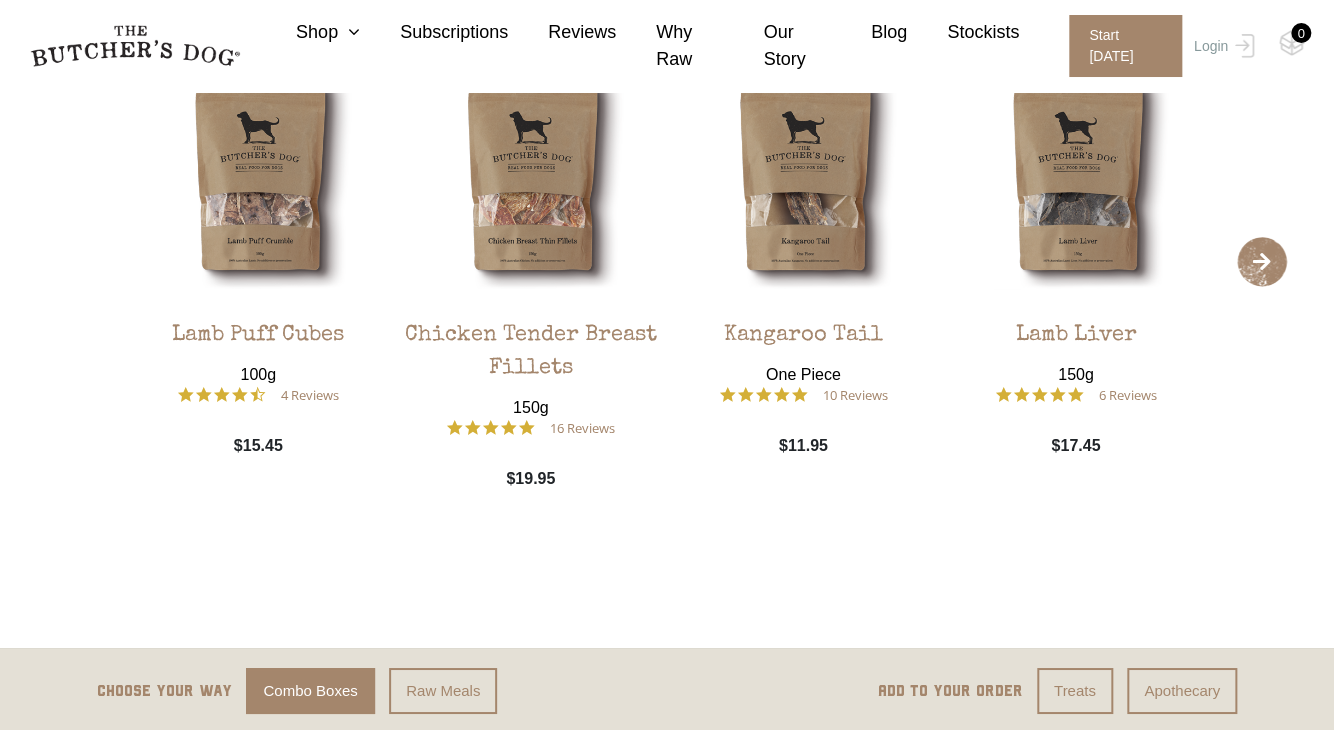 click on "›" at bounding box center [1262, 262] 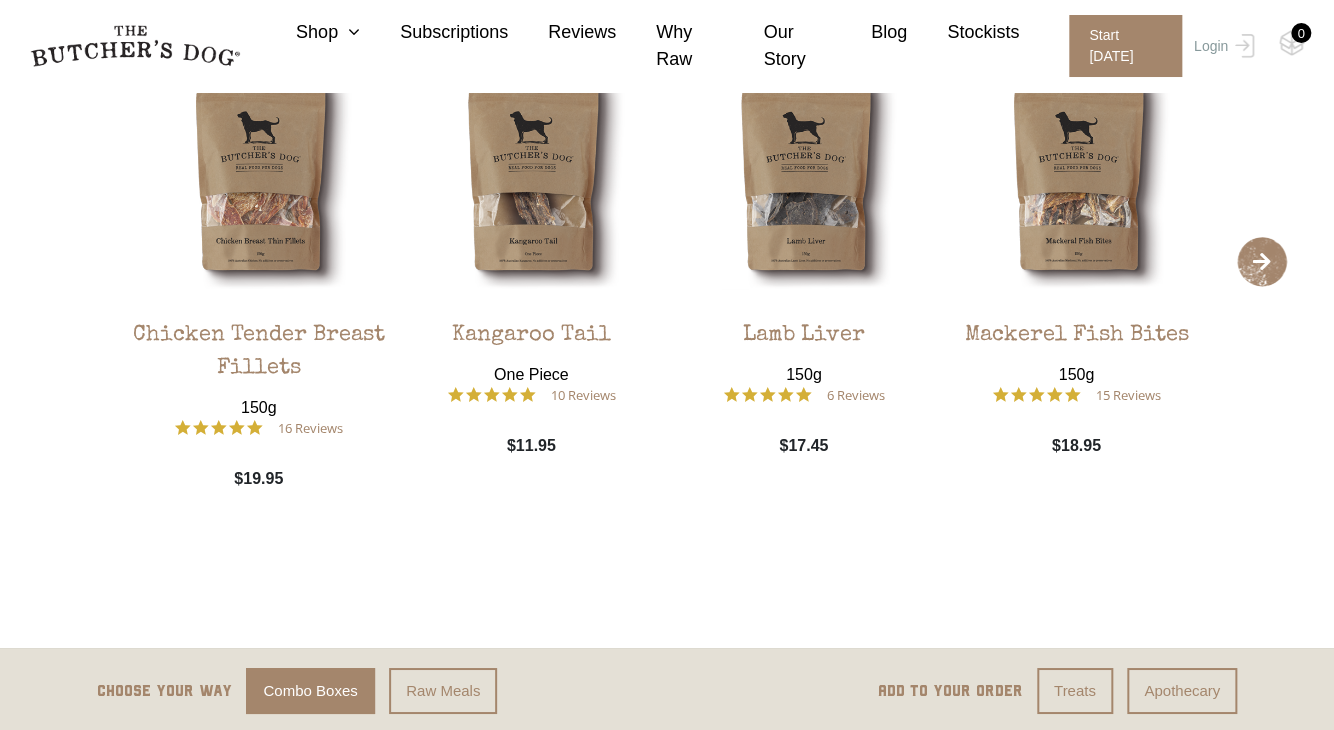 click on "›" at bounding box center [1262, 262] 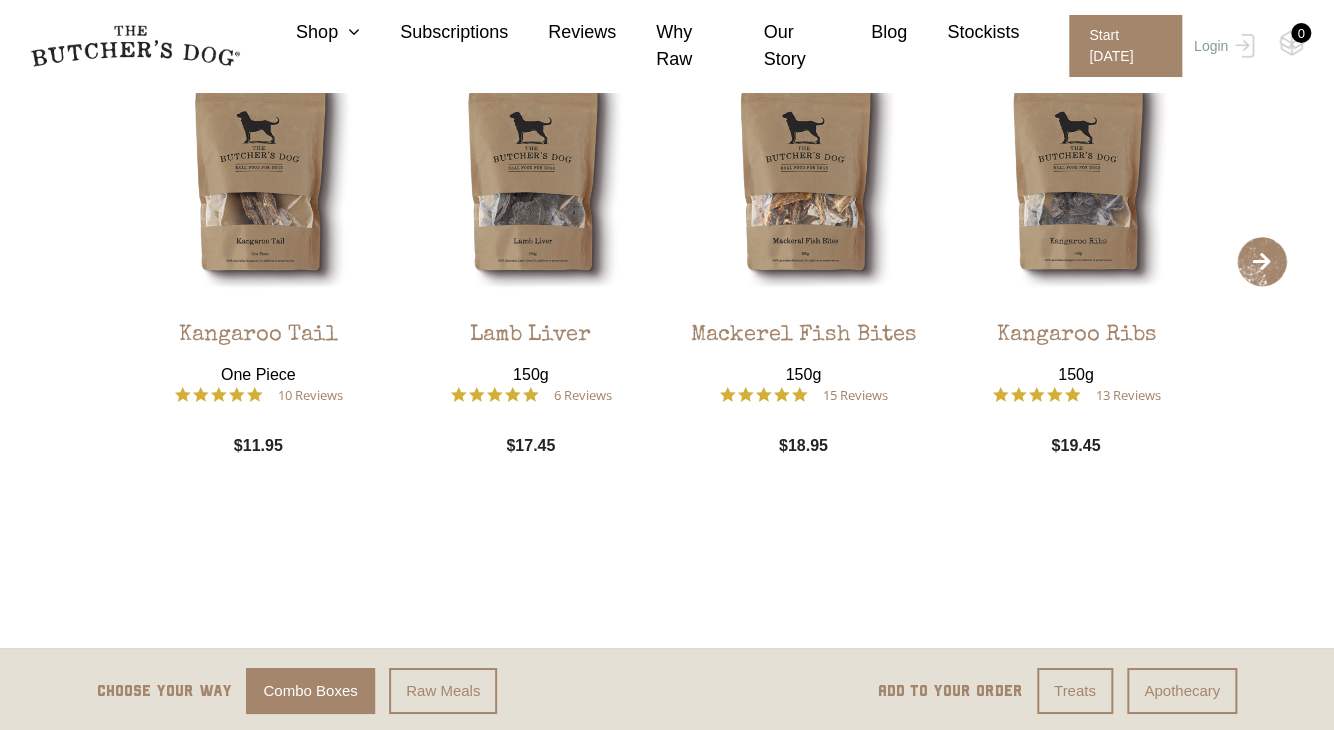 click on "›" at bounding box center (1262, 262) 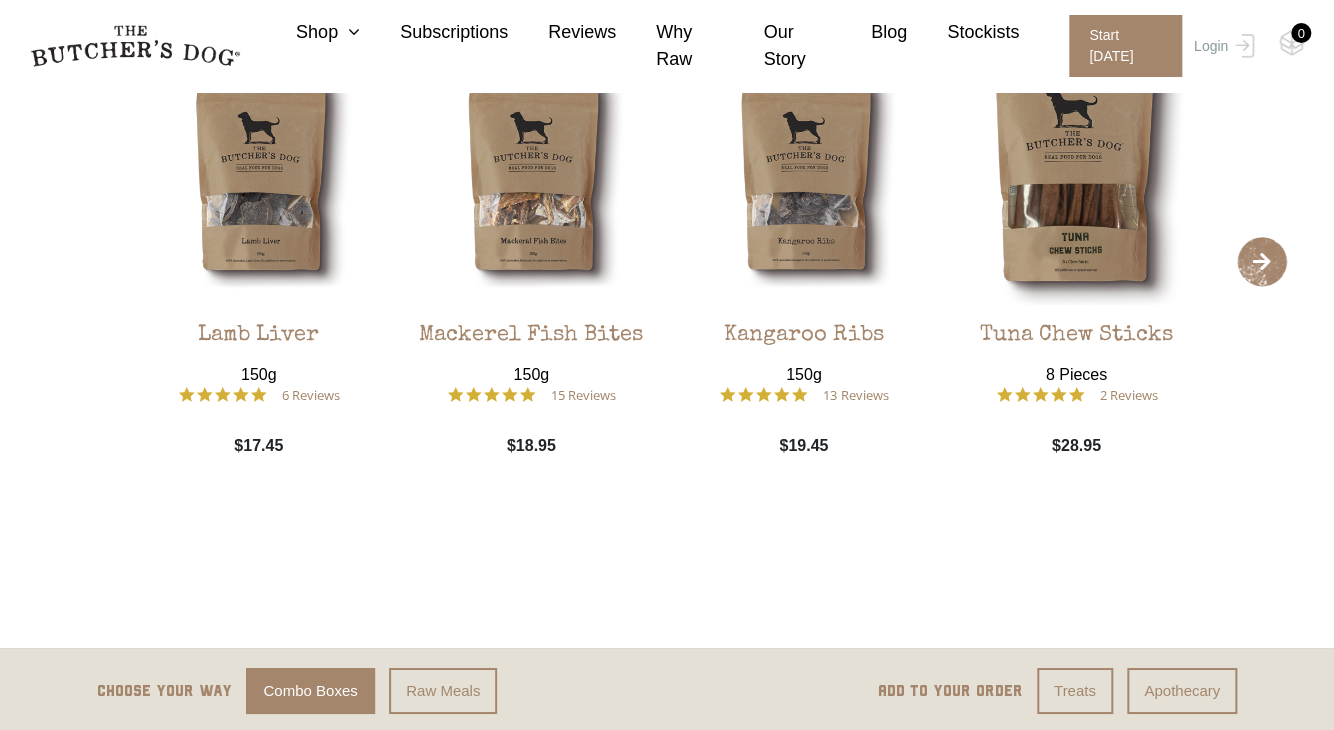 click on "›" at bounding box center [1262, 262] 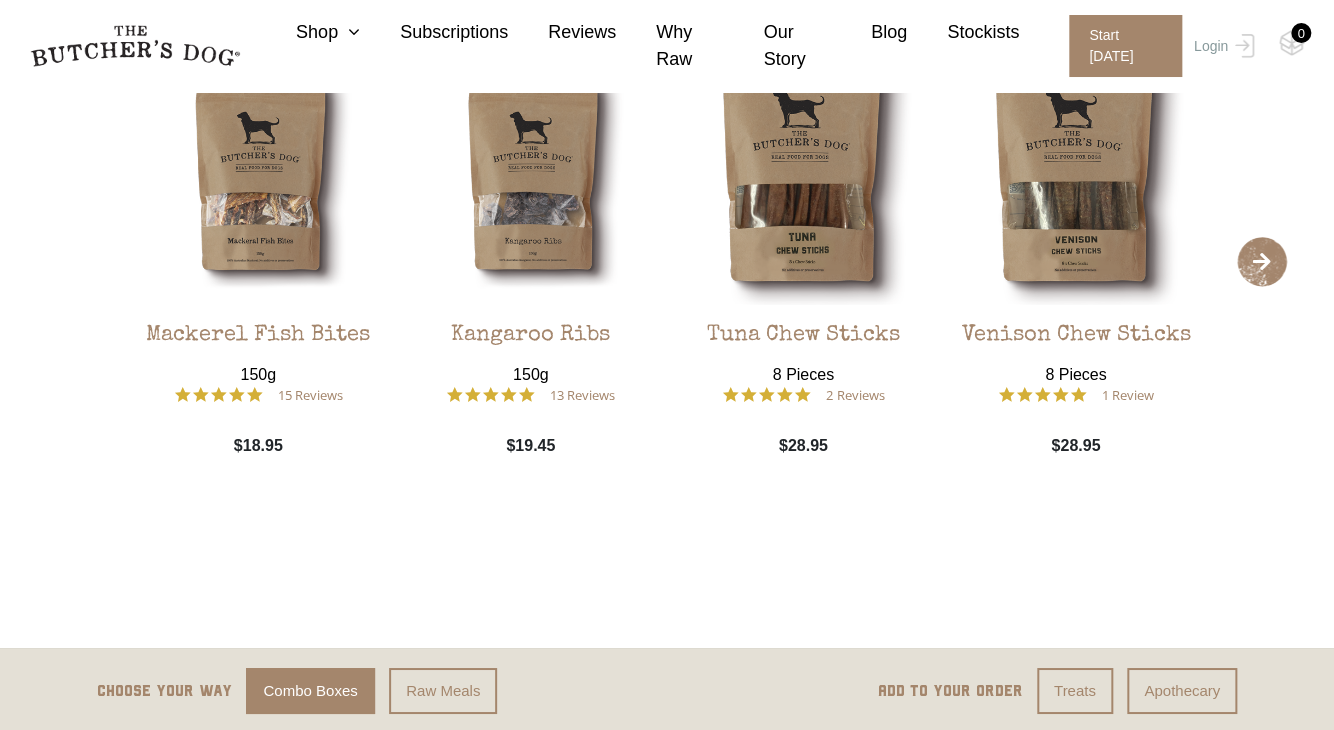 click on "›" at bounding box center (1262, 262) 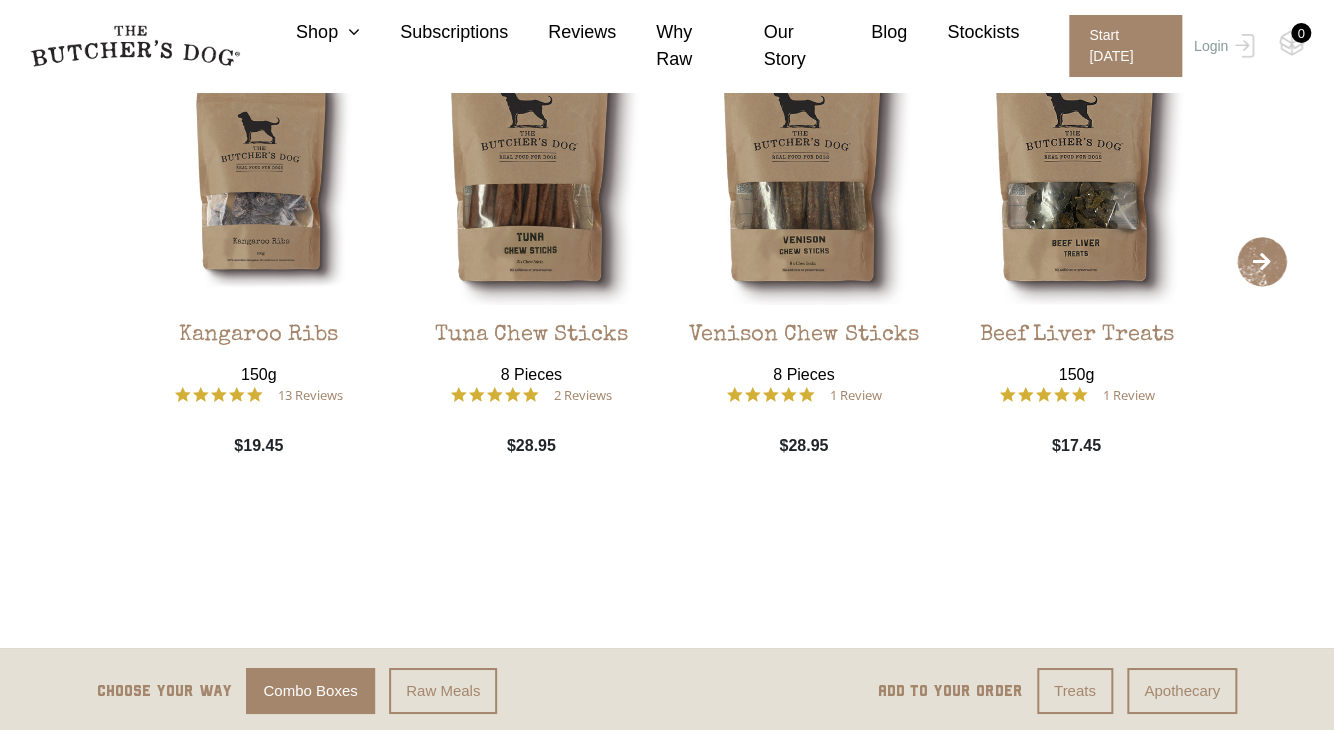 click on "›" at bounding box center [1262, 262] 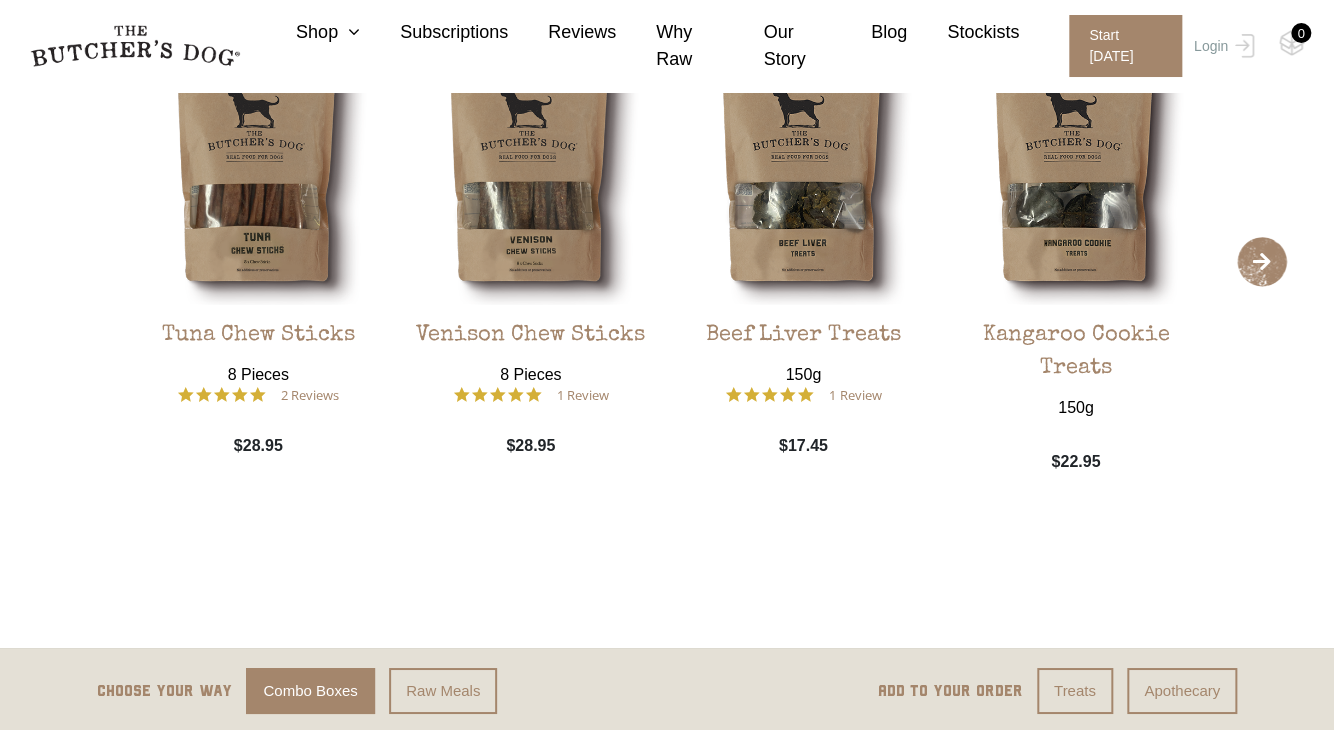 click on "›" at bounding box center [1262, 262] 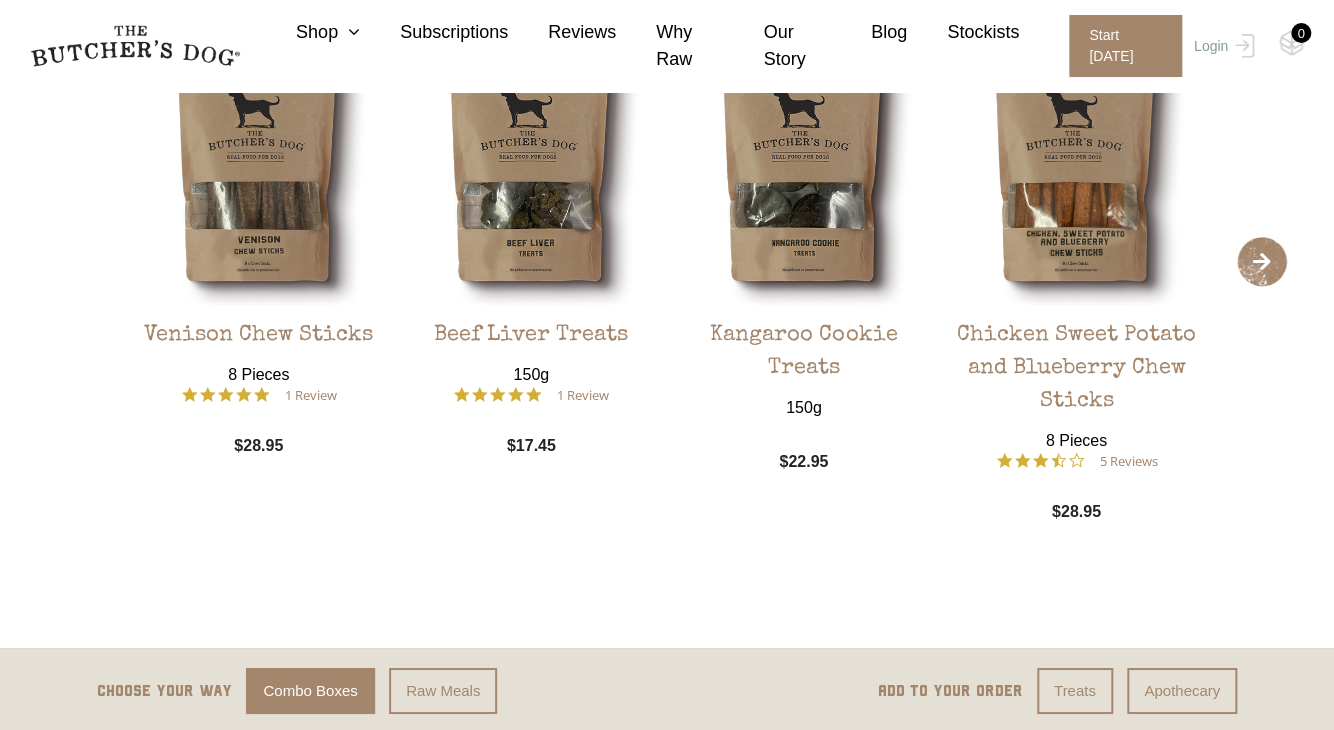 click on "›" at bounding box center [1262, 262] 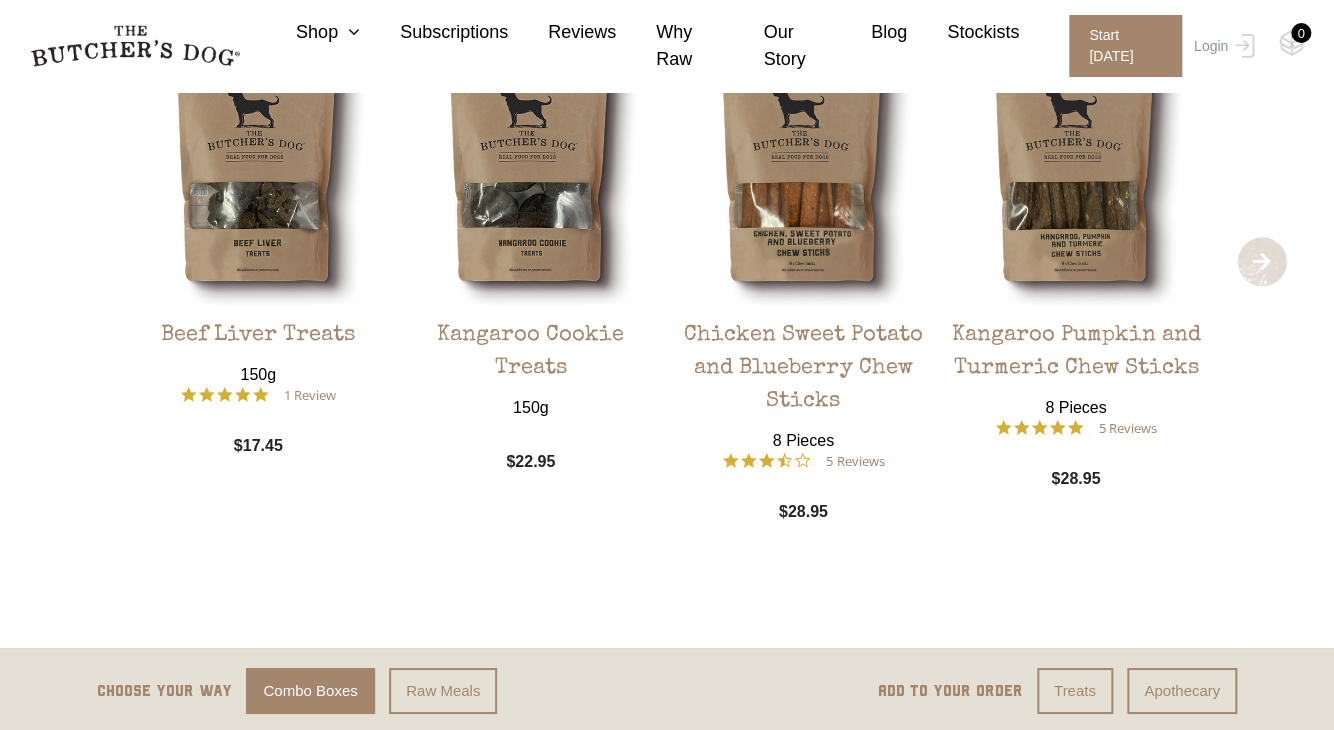 click on "›" at bounding box center (1262, 262) 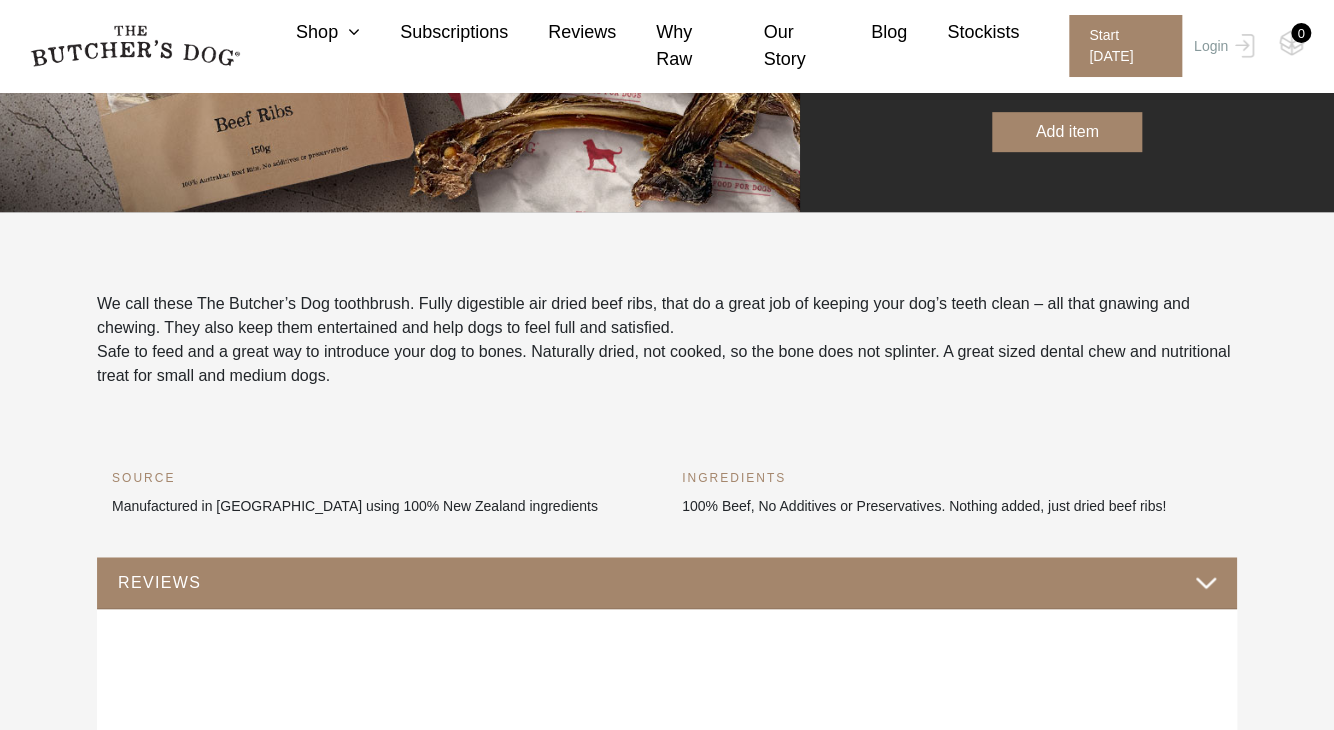 scroll, scrollTop: 0, scrollLeft: 0, axis: both 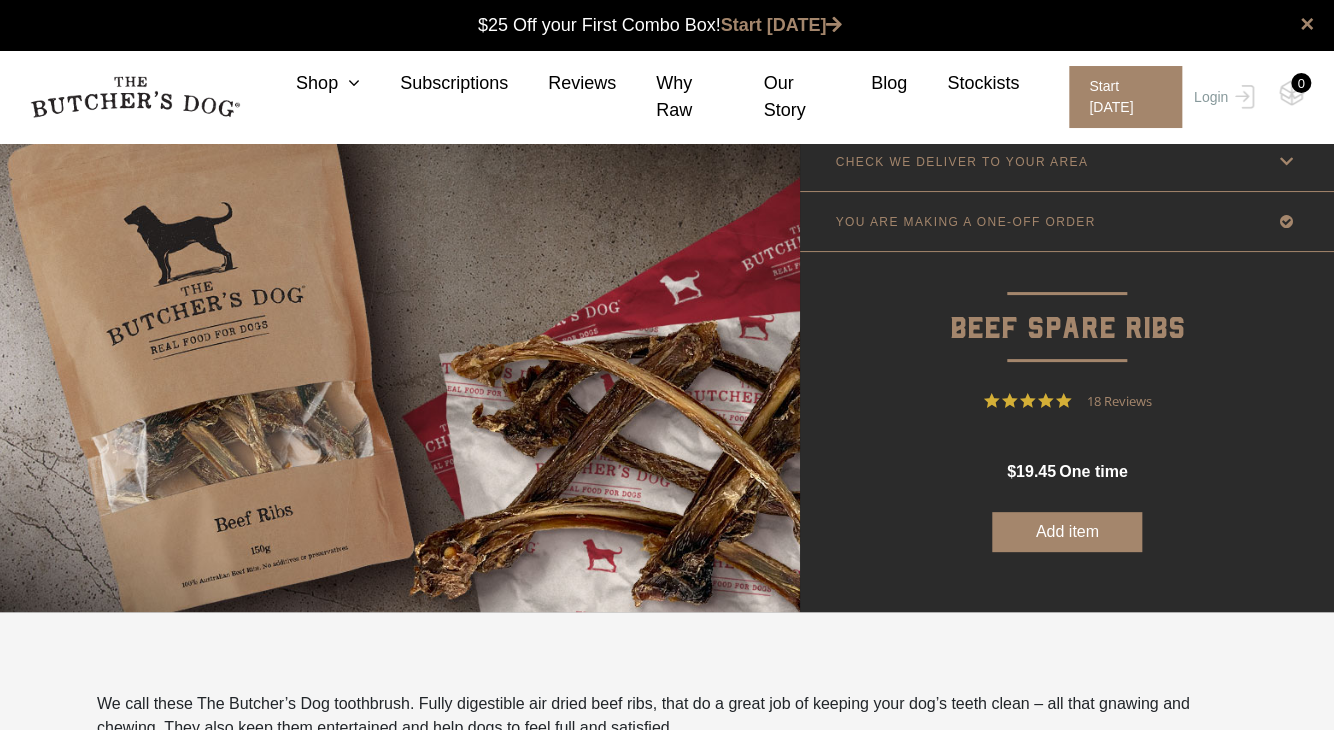 click on "YOU ARE MAKING A ONE-OFF ORDER" at bounding box center (965, 222) 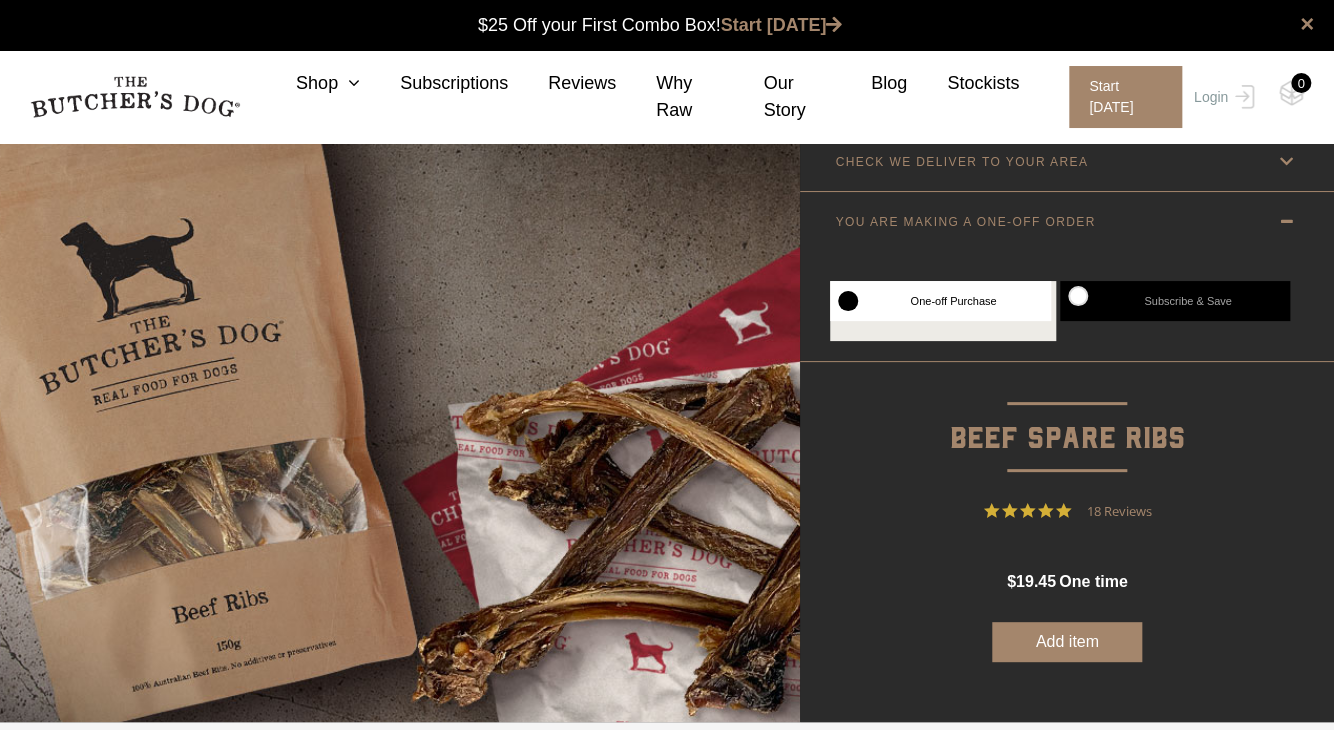 click on "One-off Purchase" at bounding box center (940, 301) 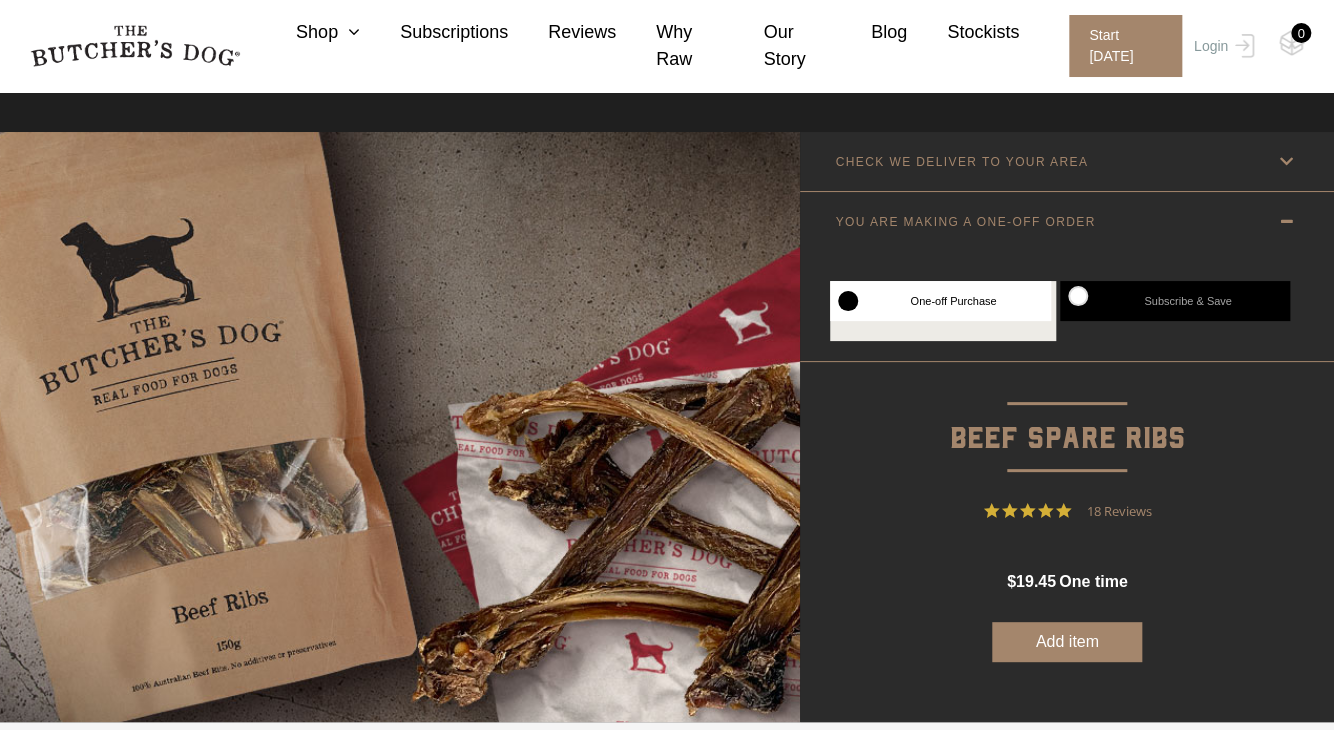 scroll, scrollTop: 200, scrollLeft: 0, axis: vertical 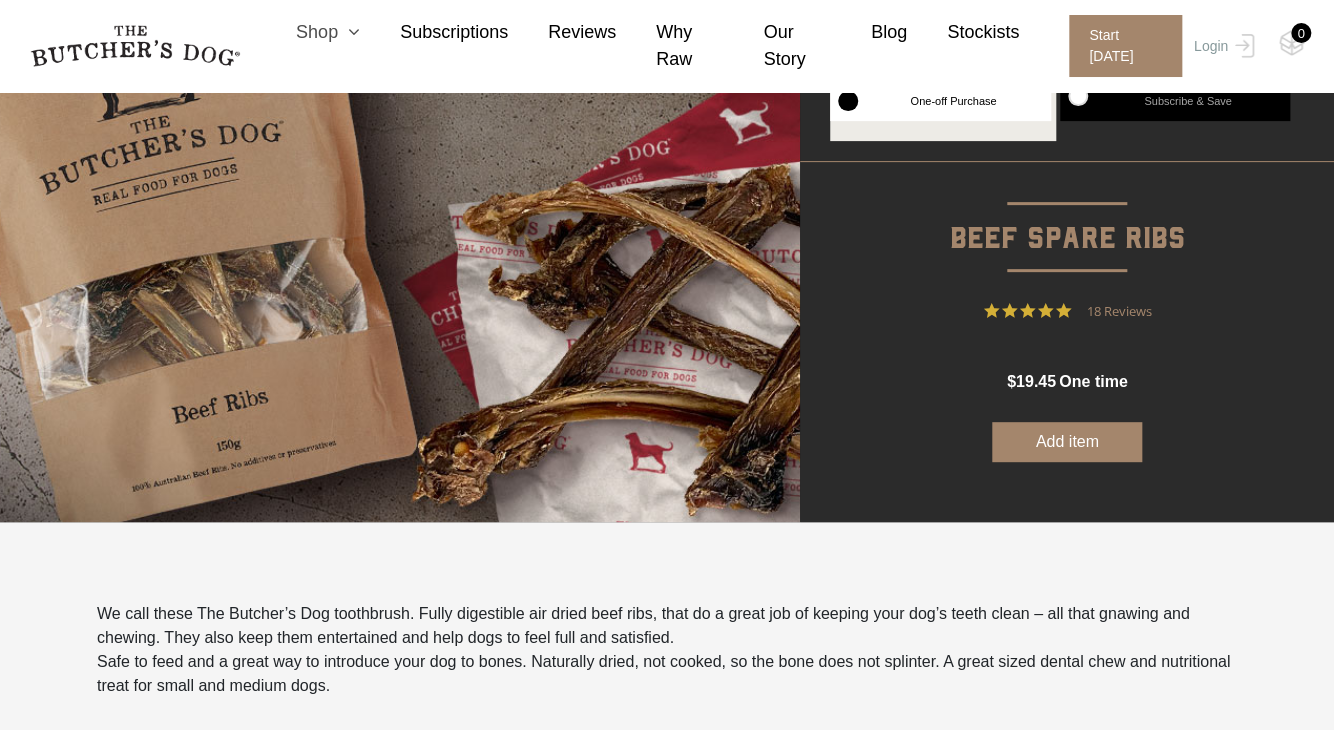 click on "Shop" at bounding box center (308, 32) 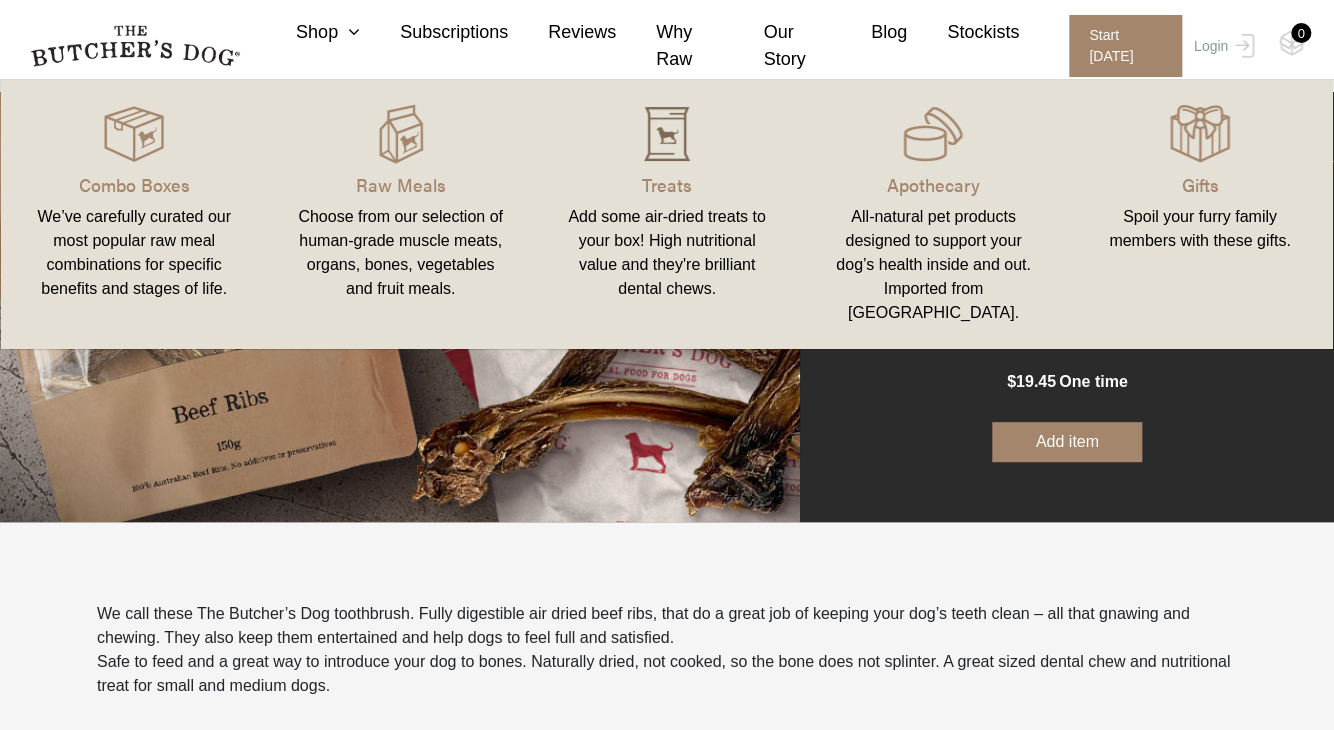 click at bounding box center (667, 134) 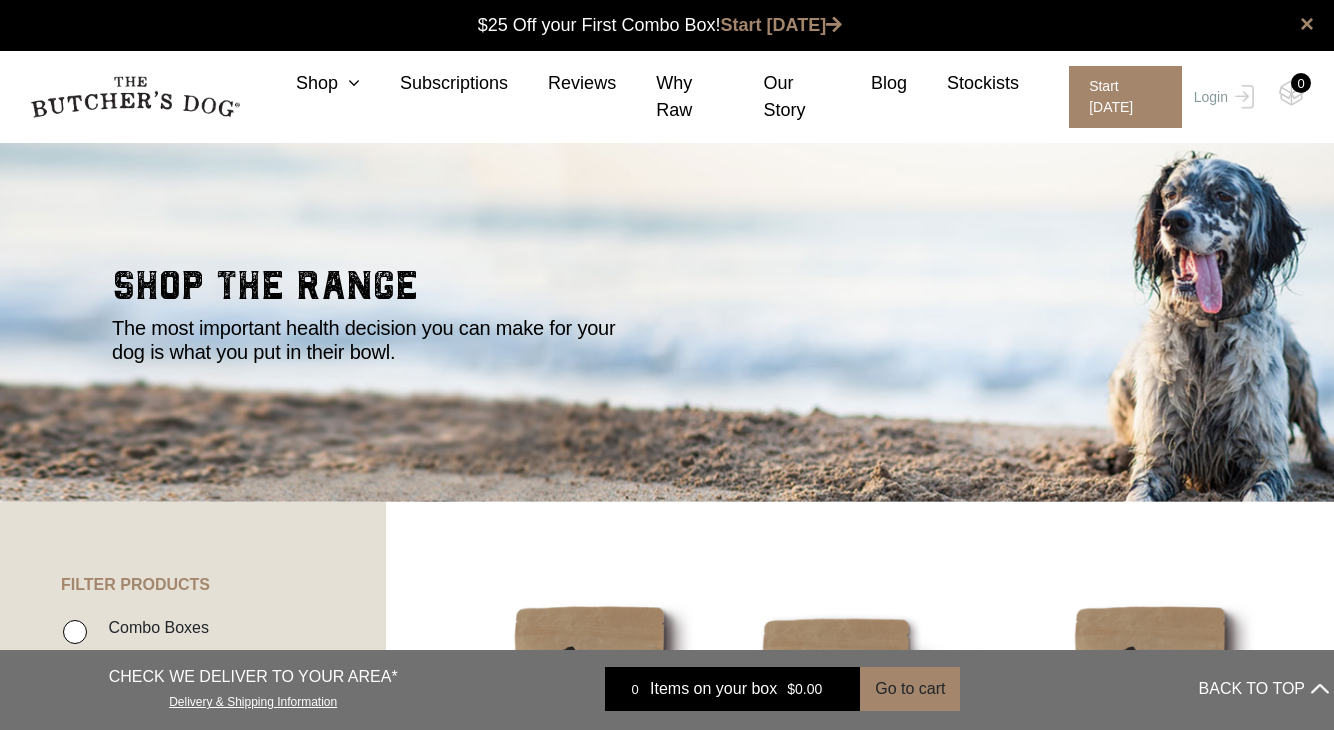 scroll, scrollTop: 0, scrollLeft: 0, axis: both 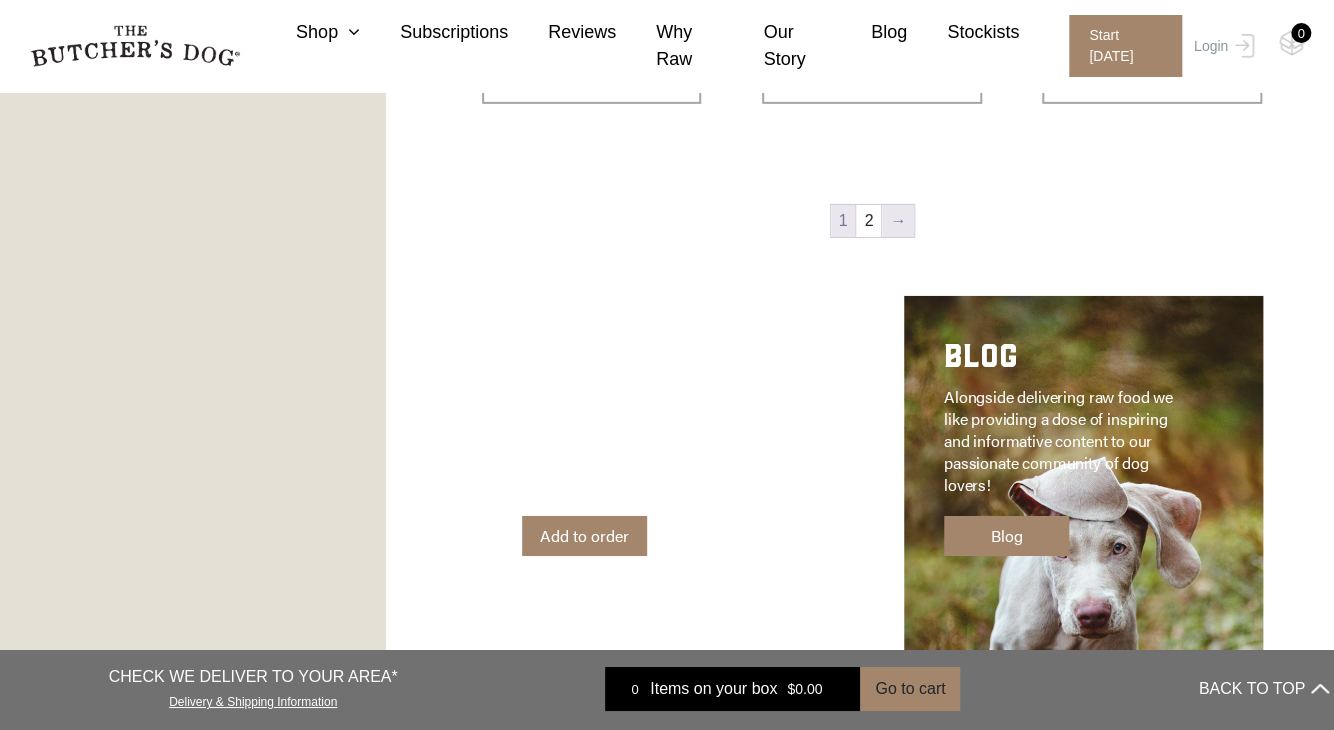 click on "→" at bounding box center [898, 221] 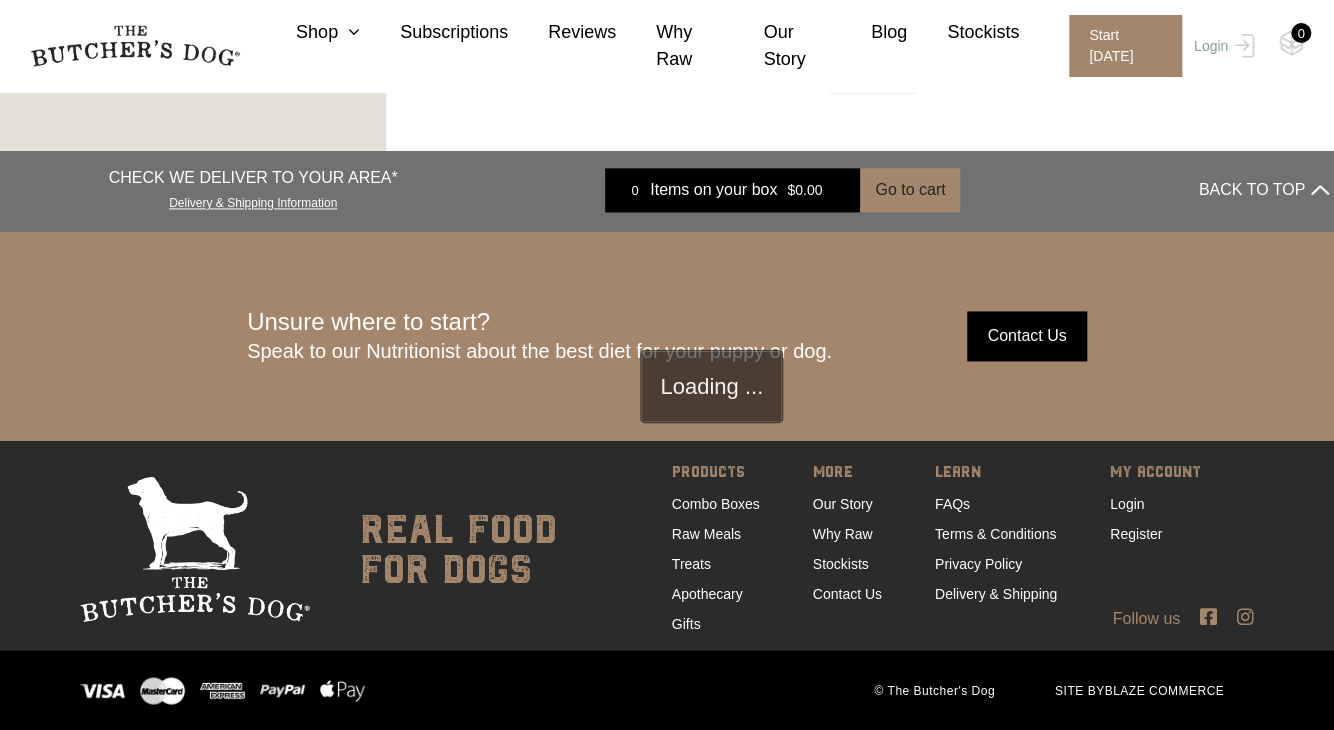 scroll, scrollTop: 452, scrollLeft: 0, axis: vertical 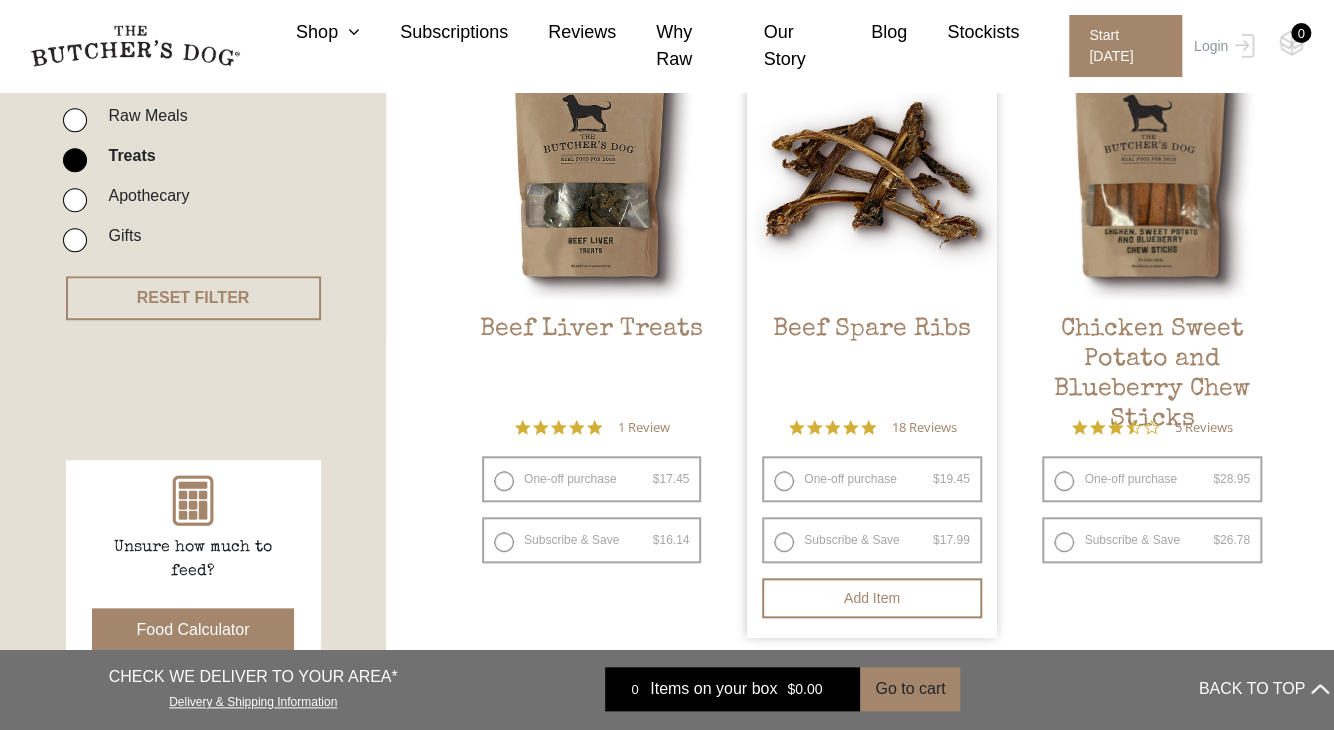 click on "One-off purchase  $ 19.45   —  or subscribe and save    7.5%" at bounding box center [871, 479] 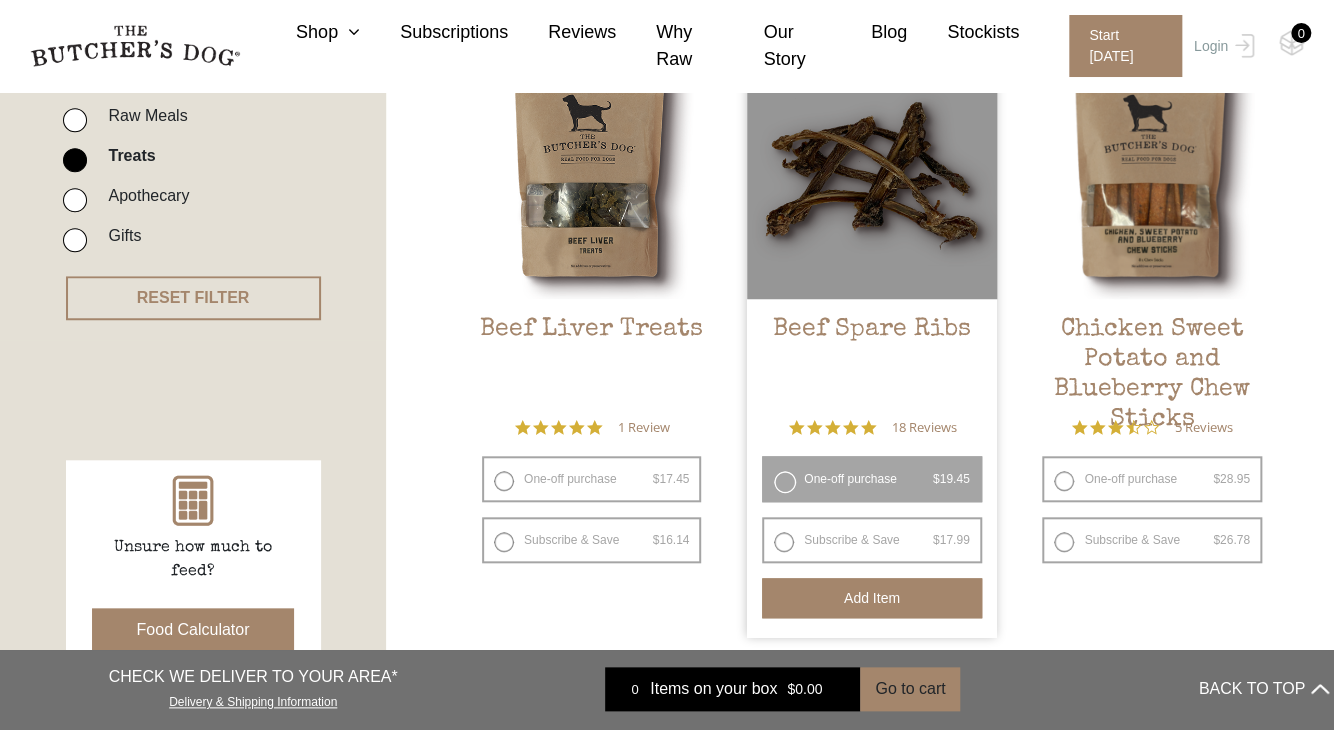 click on "Add item" at bounding box center [871, 598] 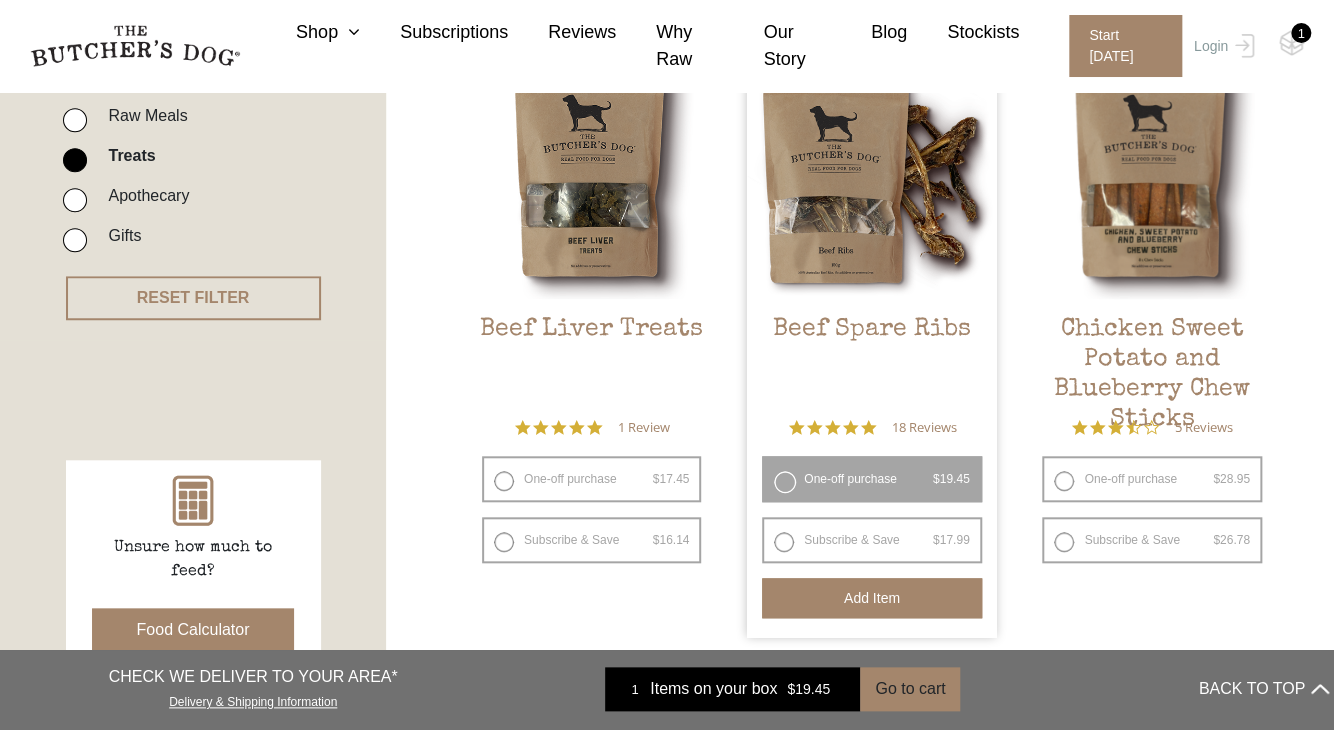 click on "0
Shop
Combo Boxes
Treats" at bounding box center [667, 46] 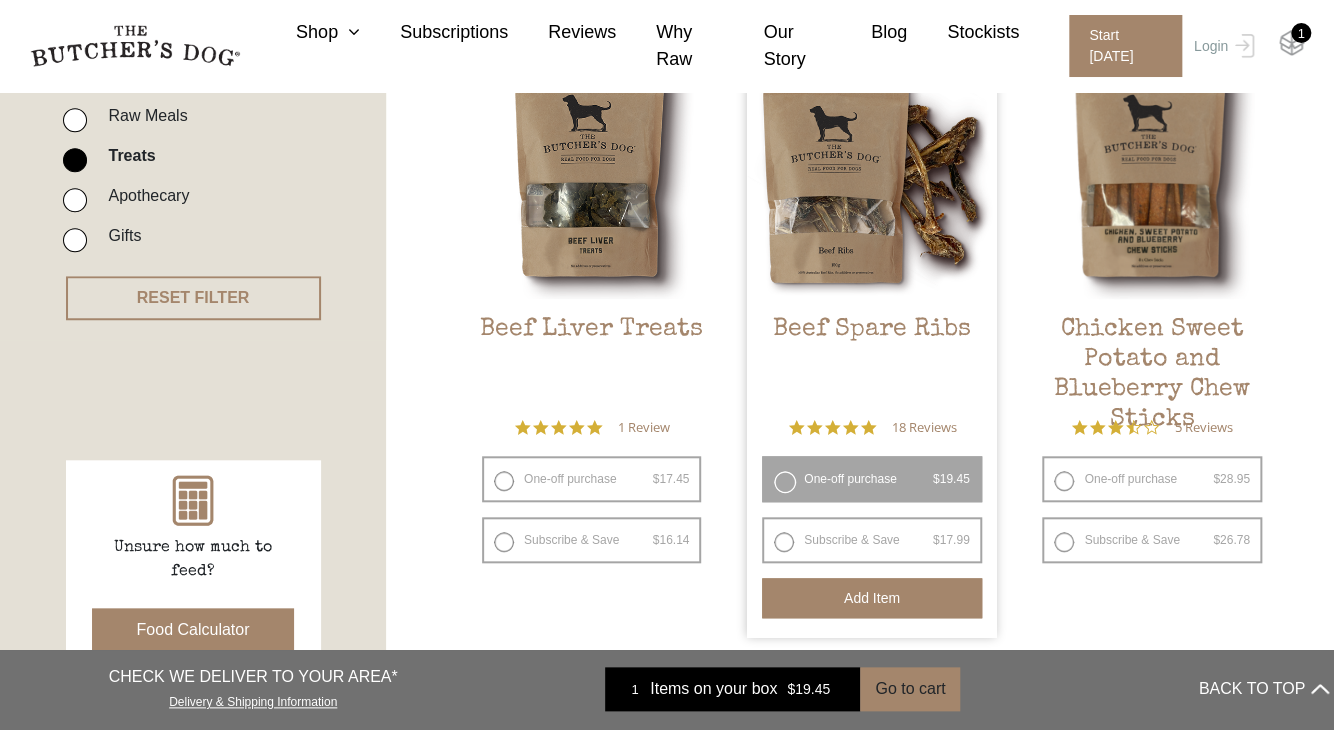 click at bounding box center (1291, 43) 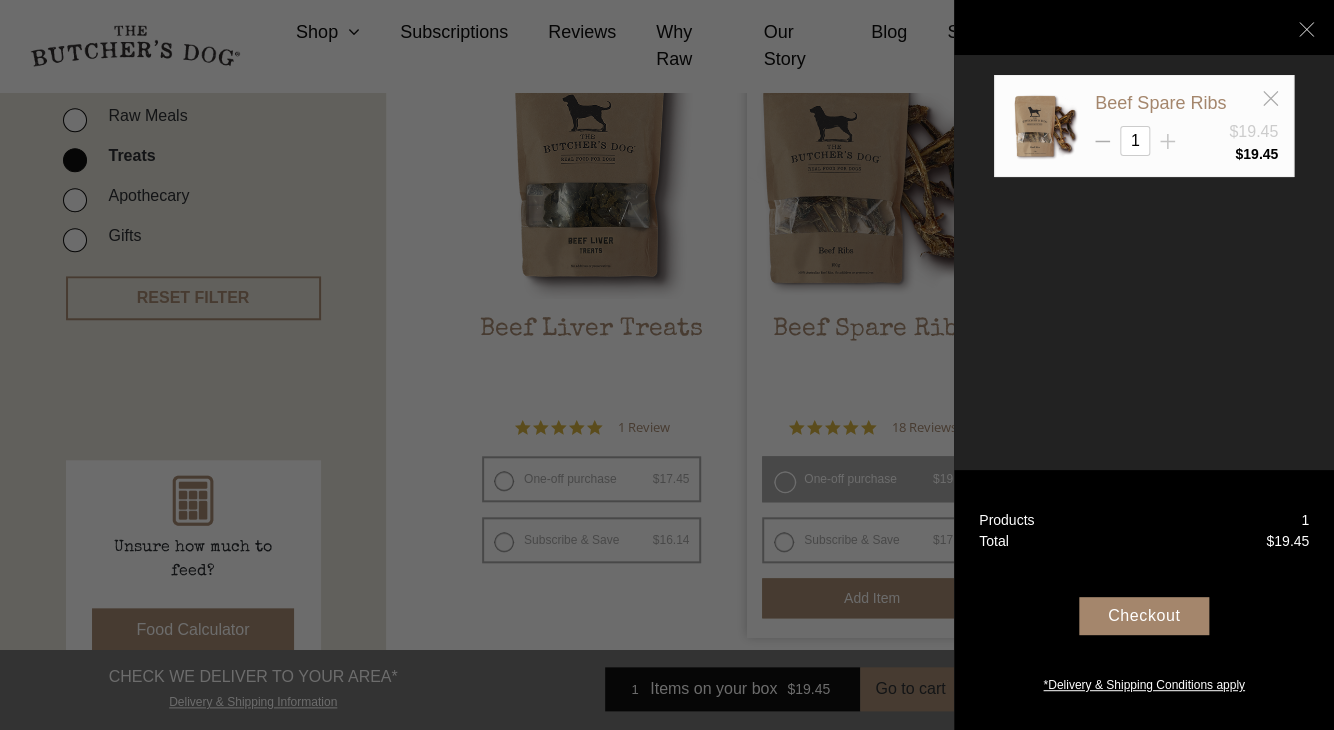 click 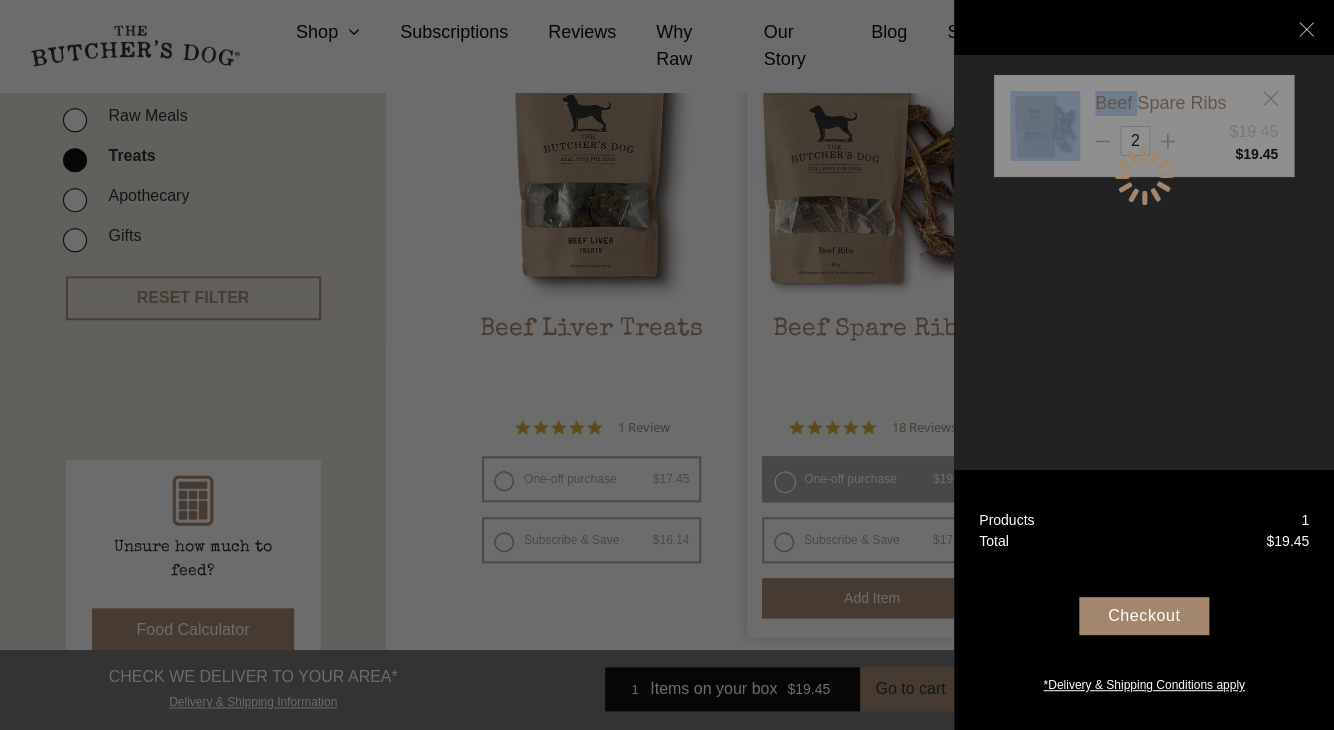 click at bounding box center (1144, 176) 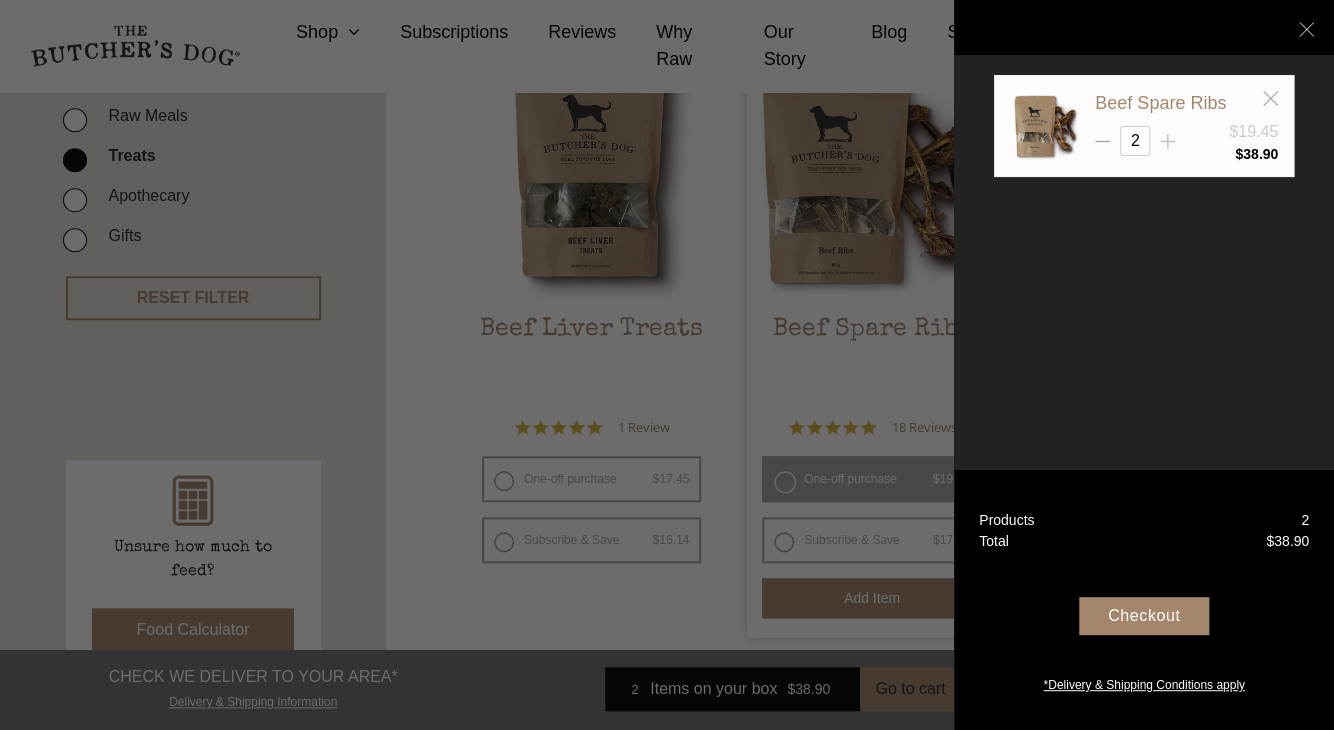 click 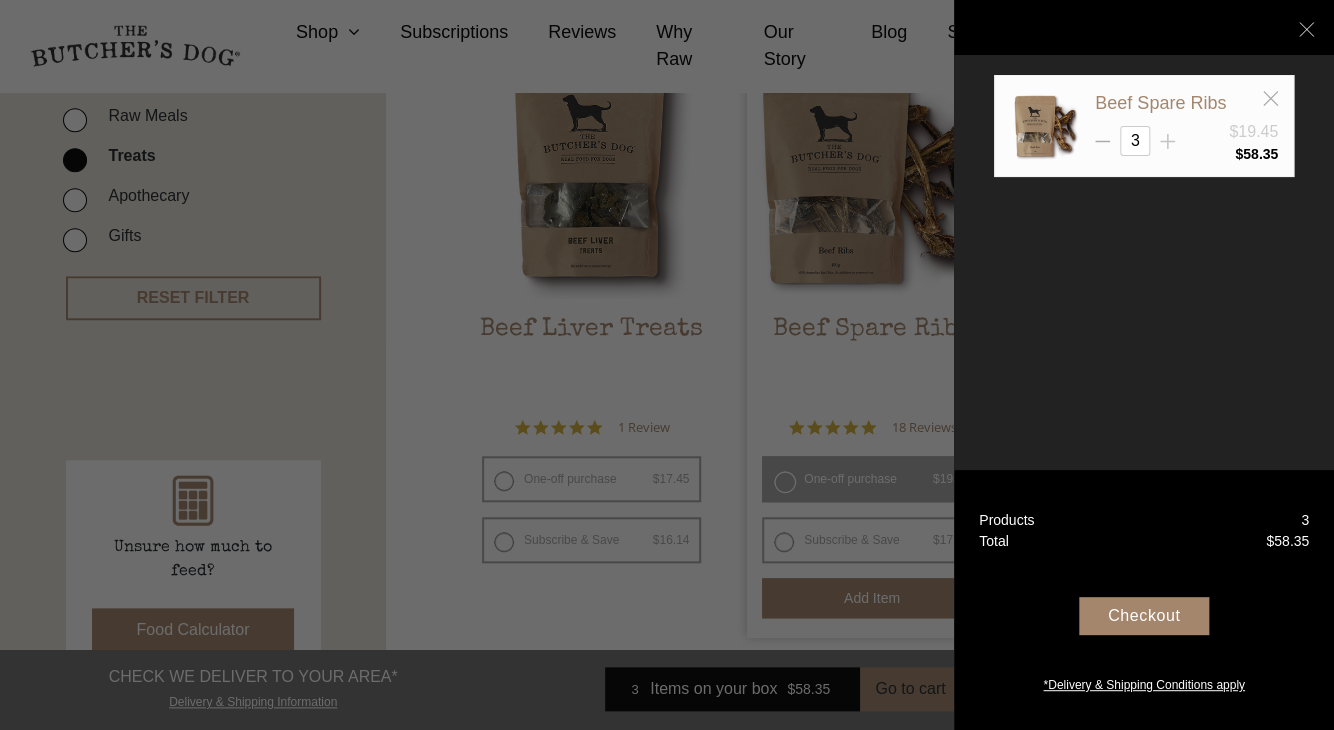 click 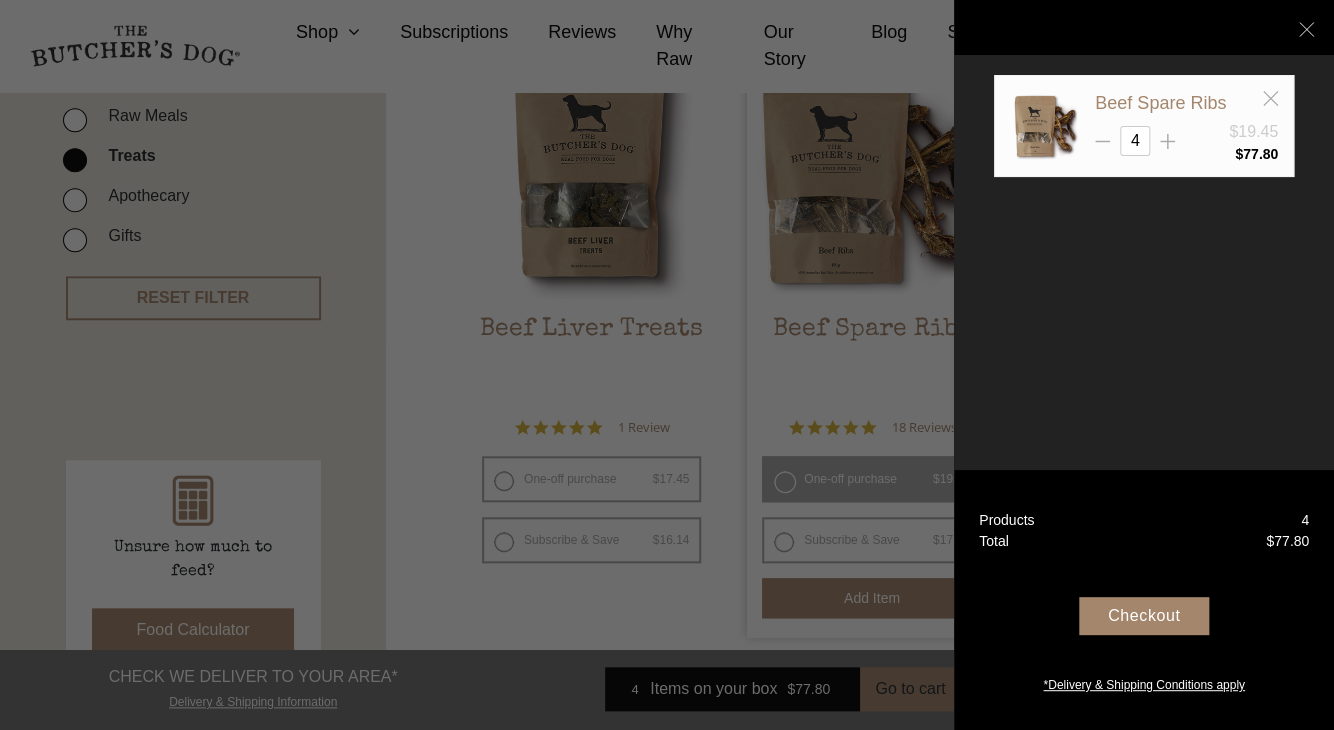 click on "Checkout" at bounding box center (1144, 616) 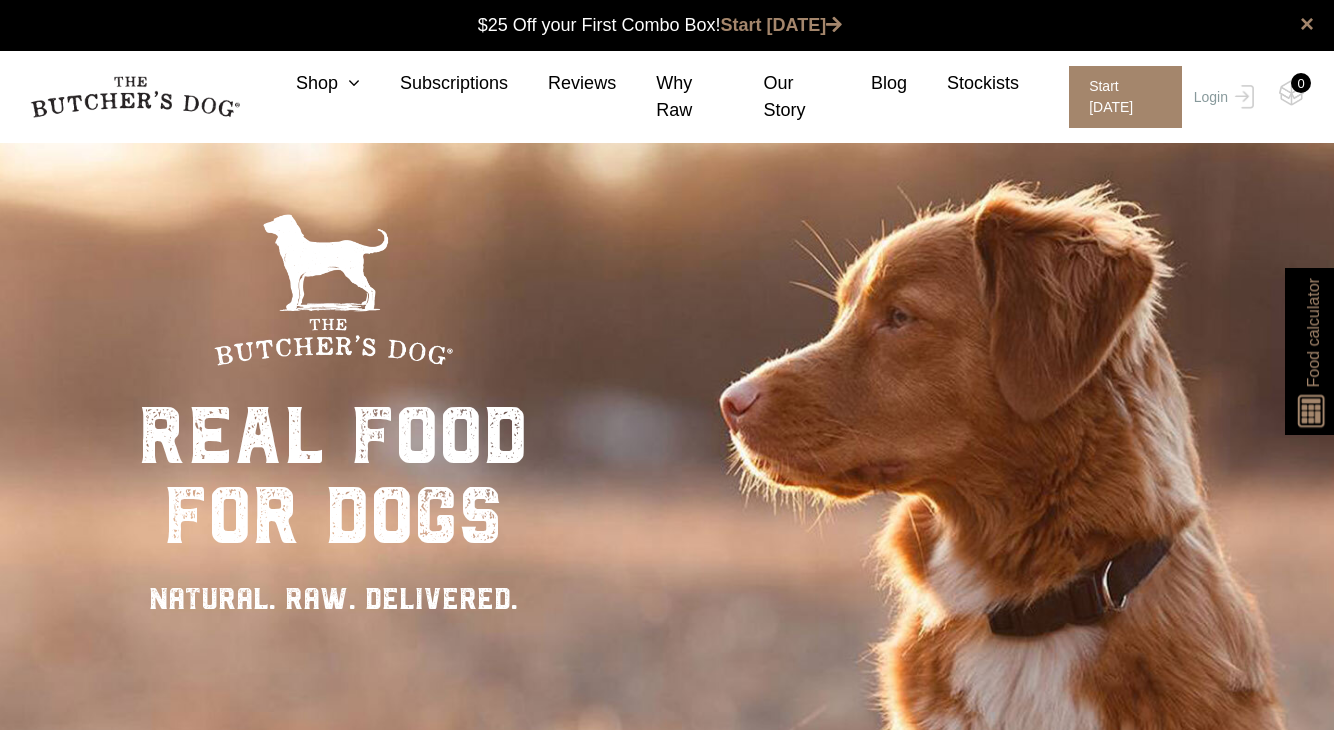 scroll, scrollTop: 0, scrollLeft: 0, axis: both 